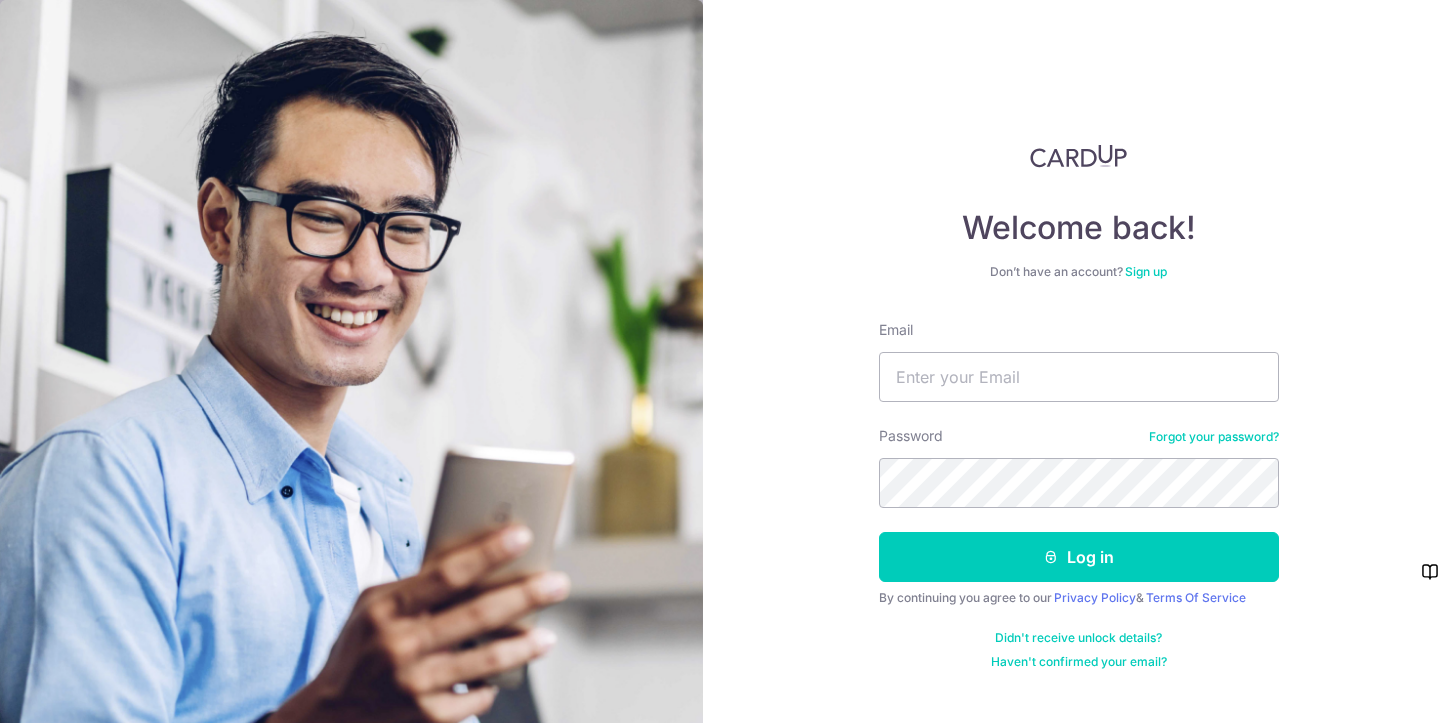scroll, scrollTop: 0, scrollLeft: 0, axis: both 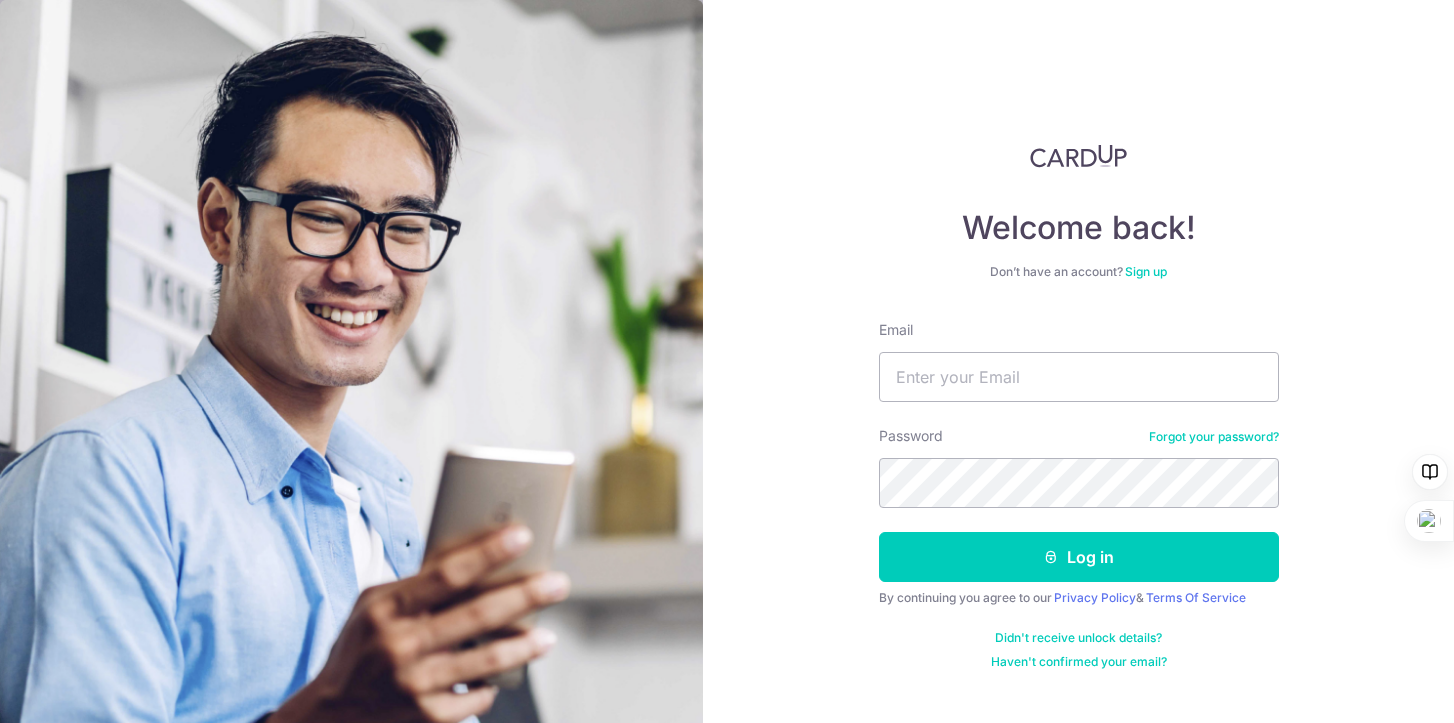 click on "Email
Password
Forgot your password?
Log in
By continuing you agree to our
Privacy Policy
&  Terms Of Service
Didn't receive unlock details?
Haven't confirmed your email?" at bounding box center [1079, 495] 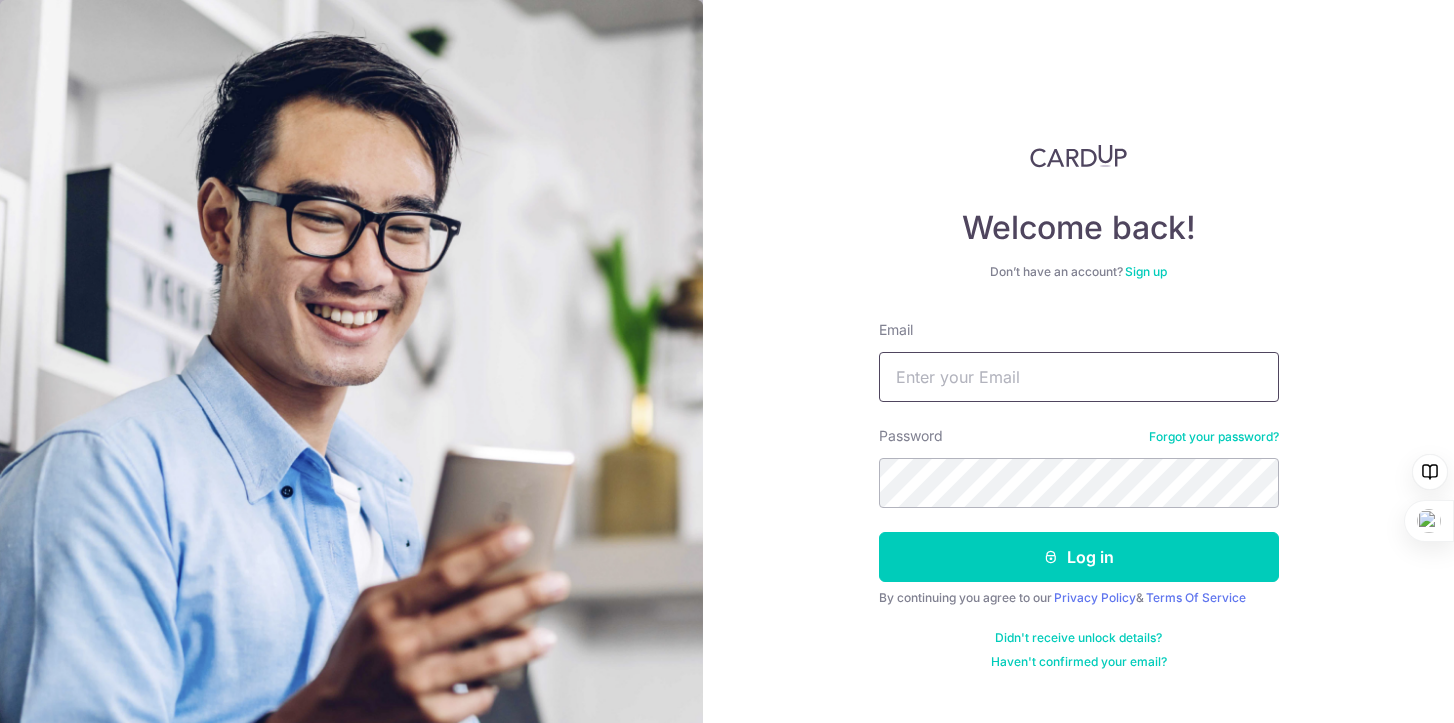 click on "Email" at bounding box center (1079, 377) 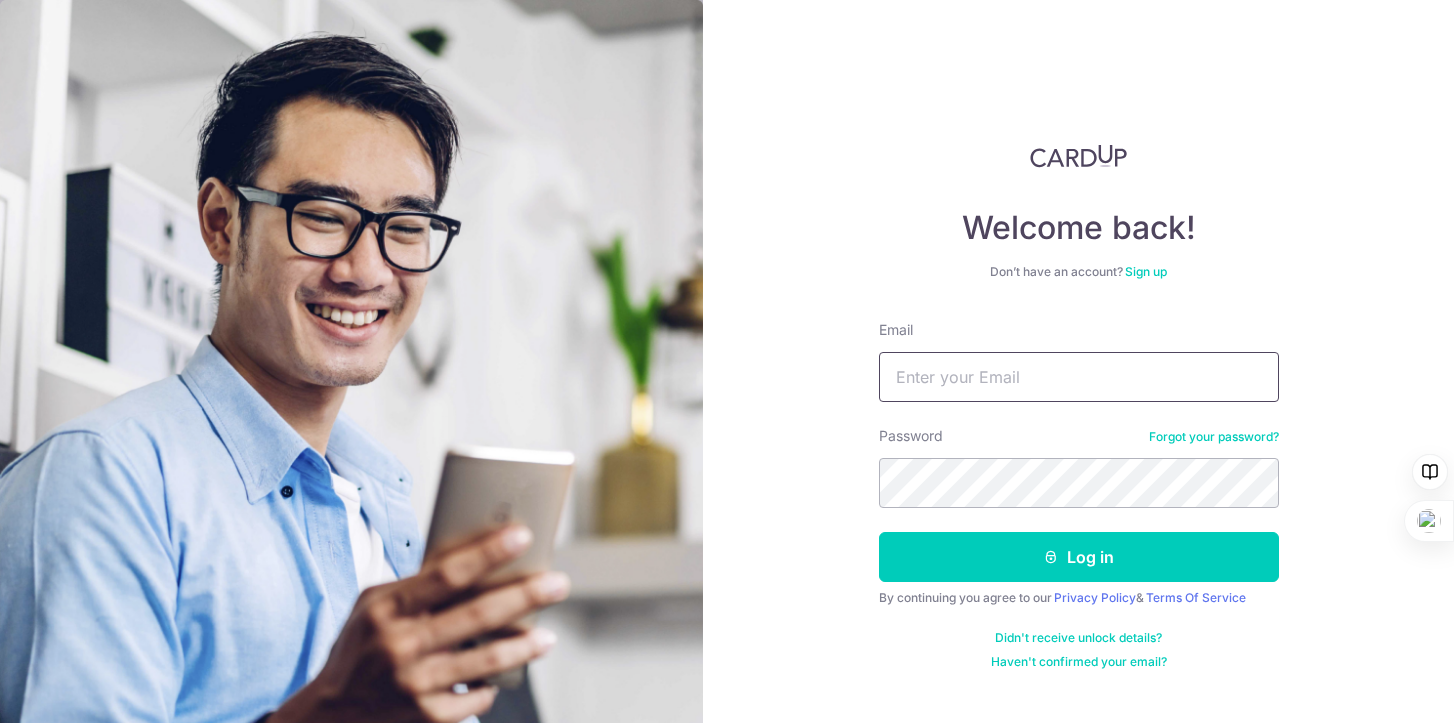 type on "vintoh@example.com" 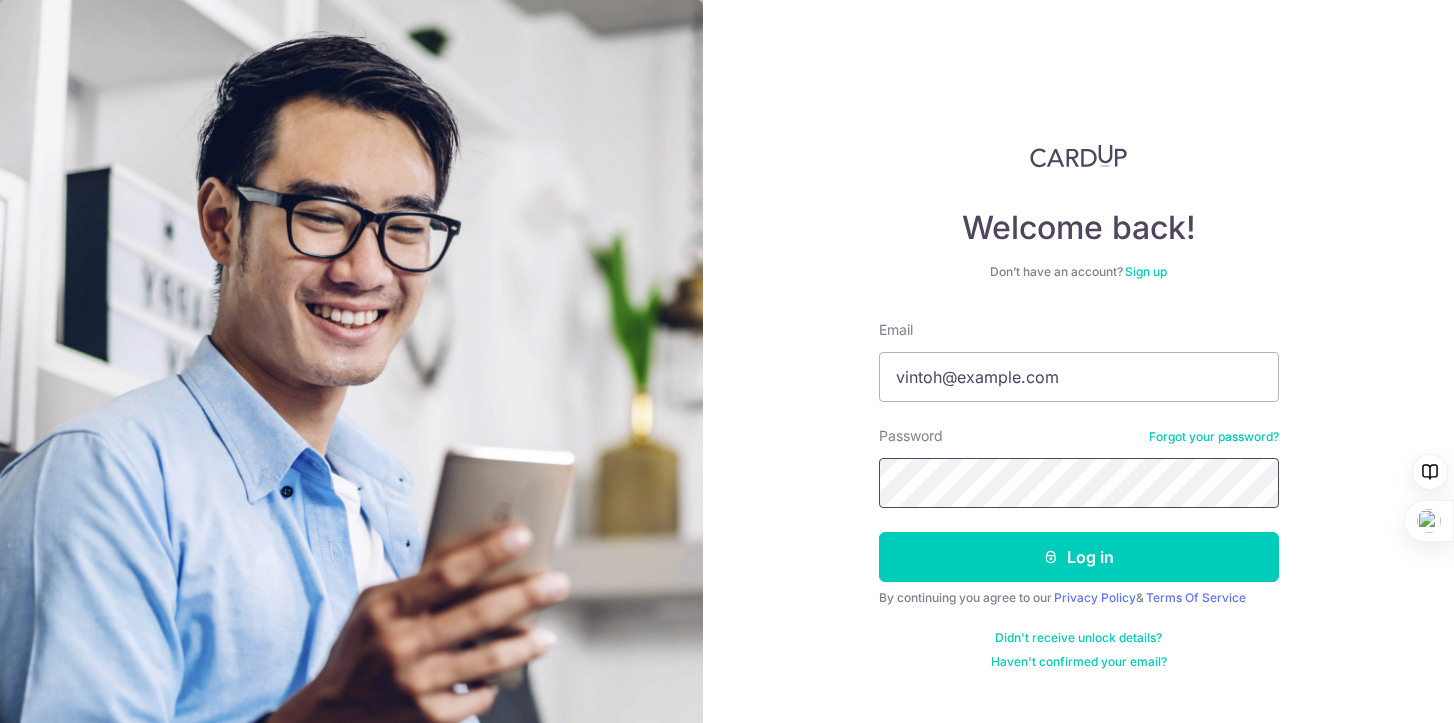 click on "Log in" at bounding box center [1079, 557] 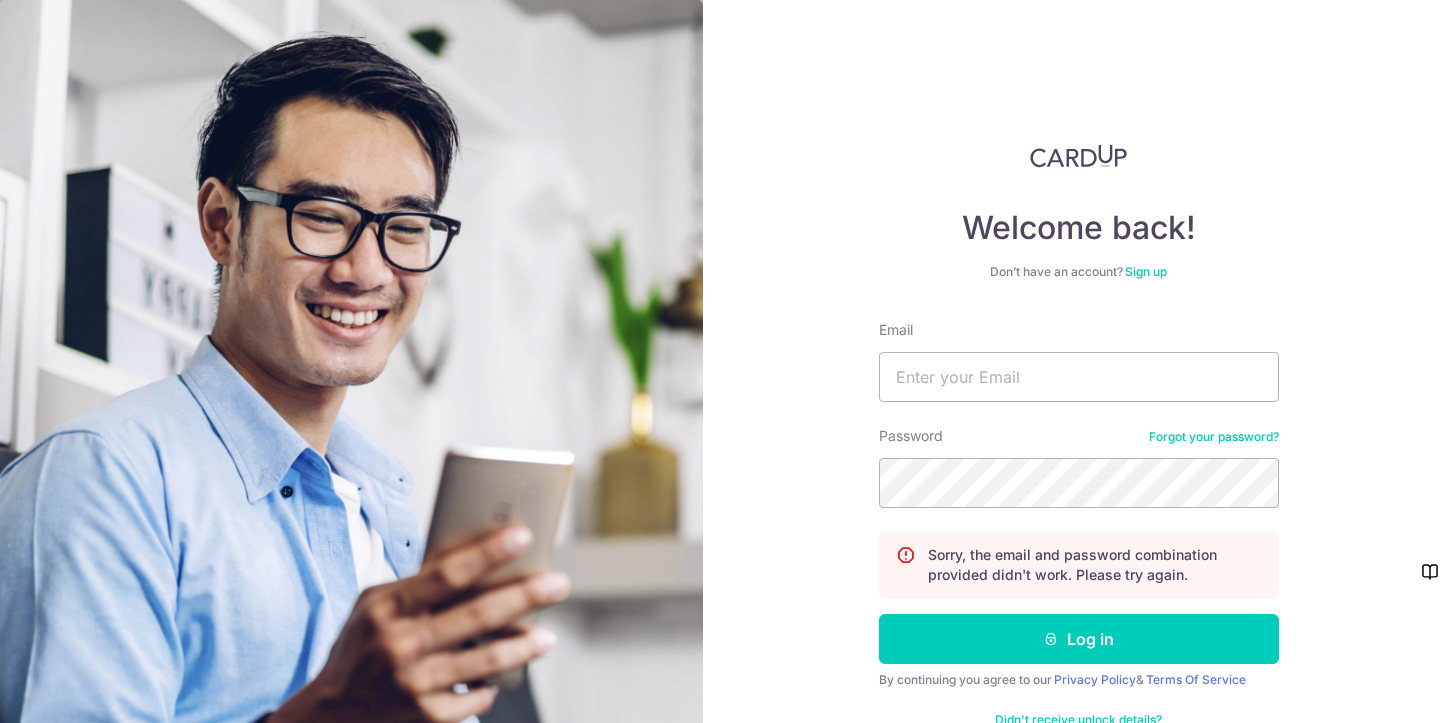 scroll, scrollTop: 0, scrollLeft: 0, axis: both 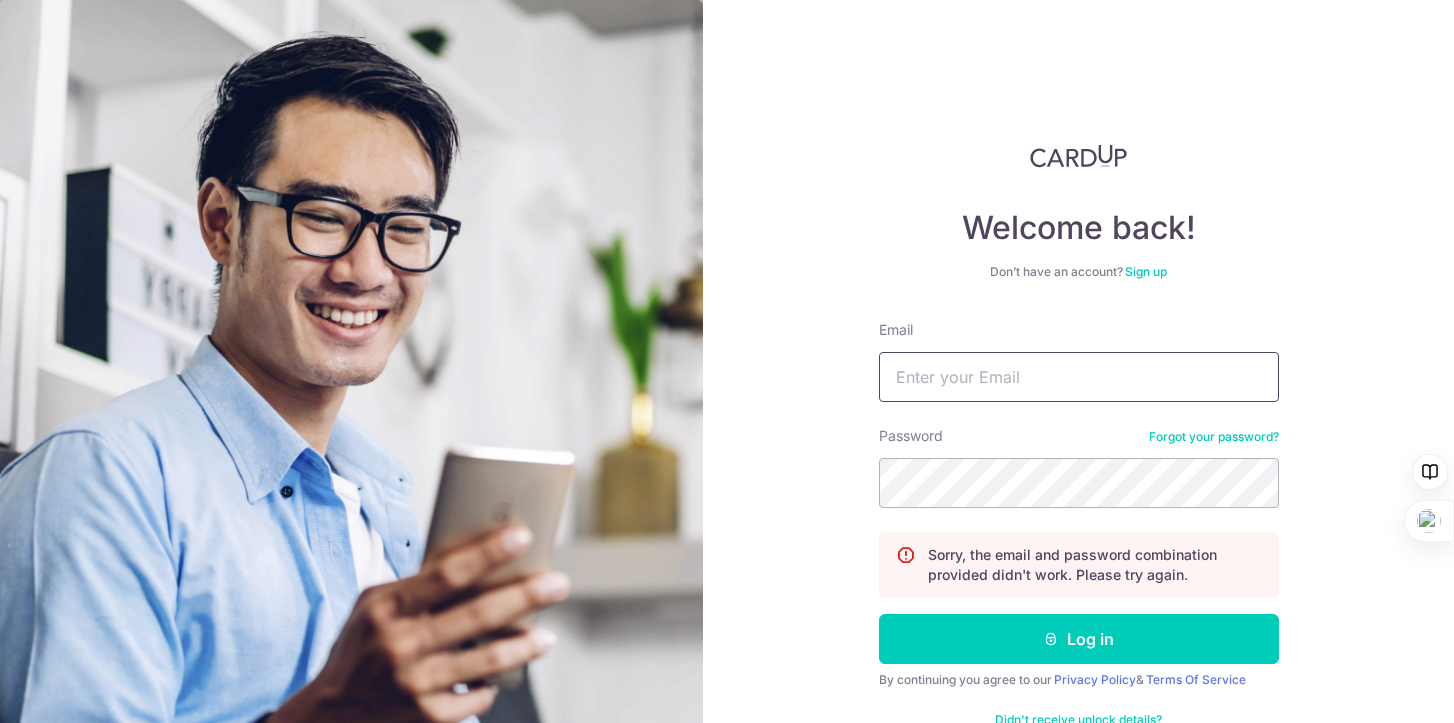 click on "Email" at bounding box center (1079, 377) 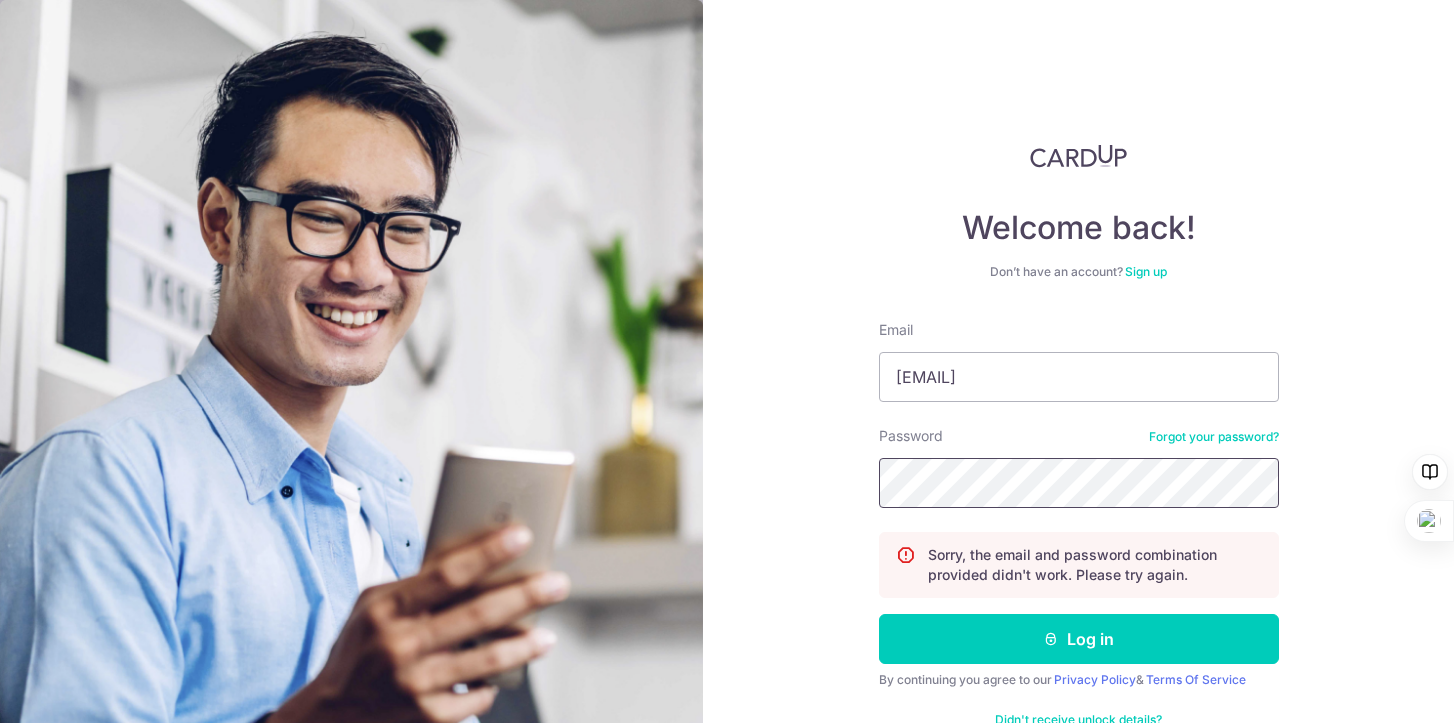 click on "Log in" at bounding box center (1079, 639) 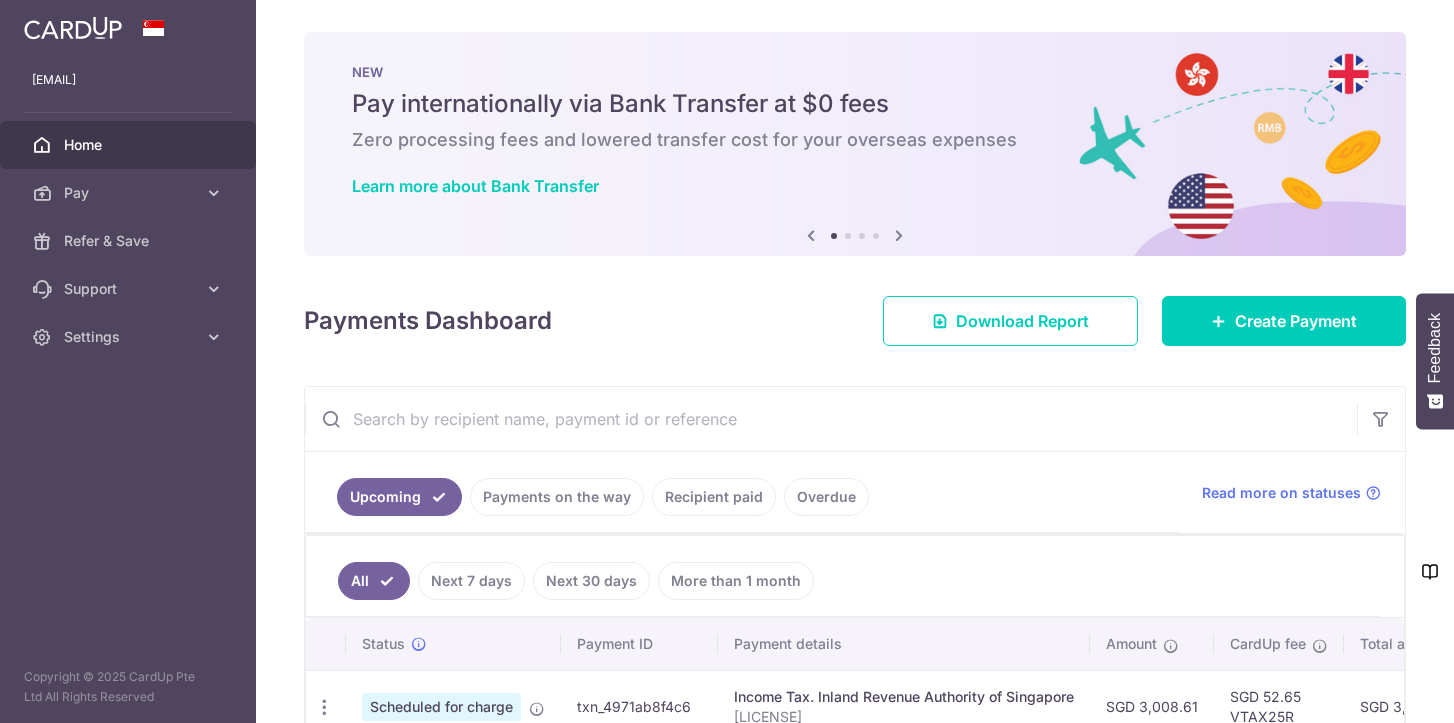 scroll, scrollTop: 0, scrollLeft: 0, axis: both 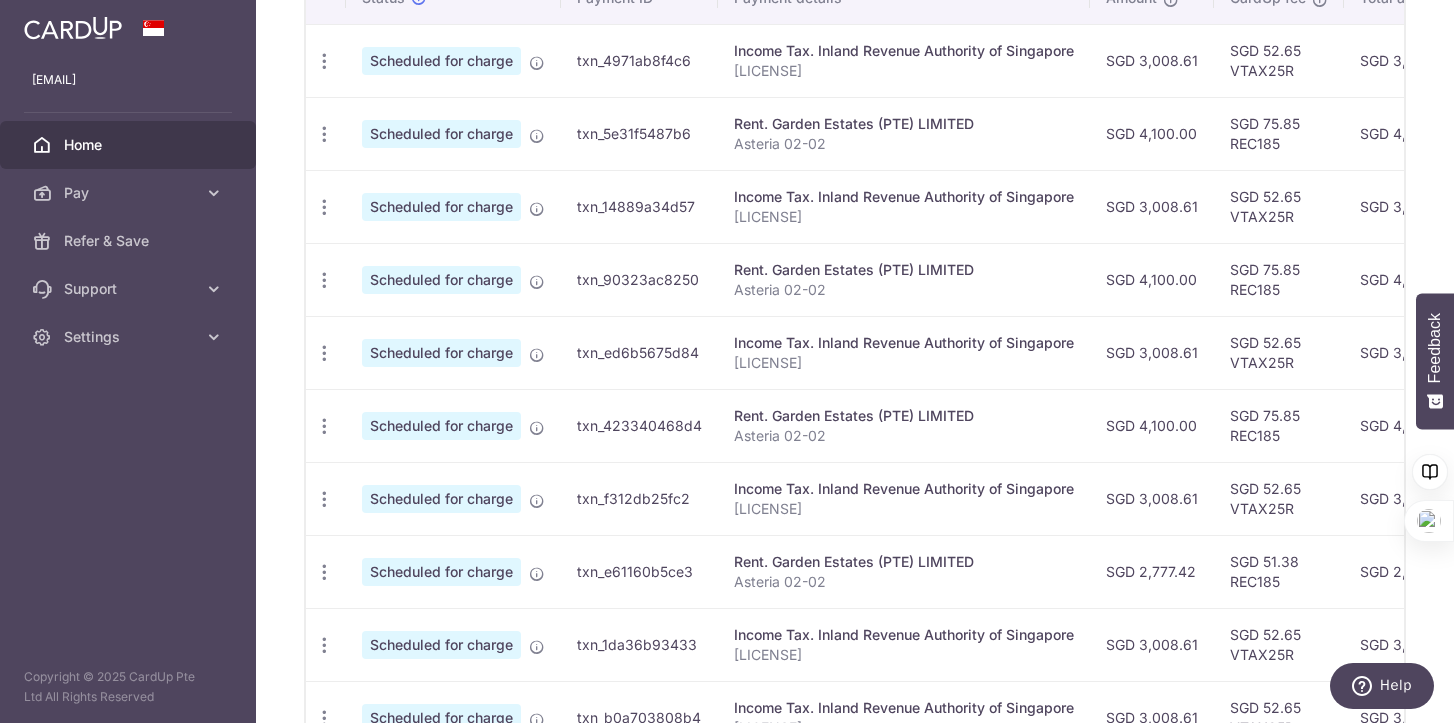 drag, startPoint x: 1200, startPoint y: 436, endPoint x: 1102, endPoint y: 430, distance: 98.1835 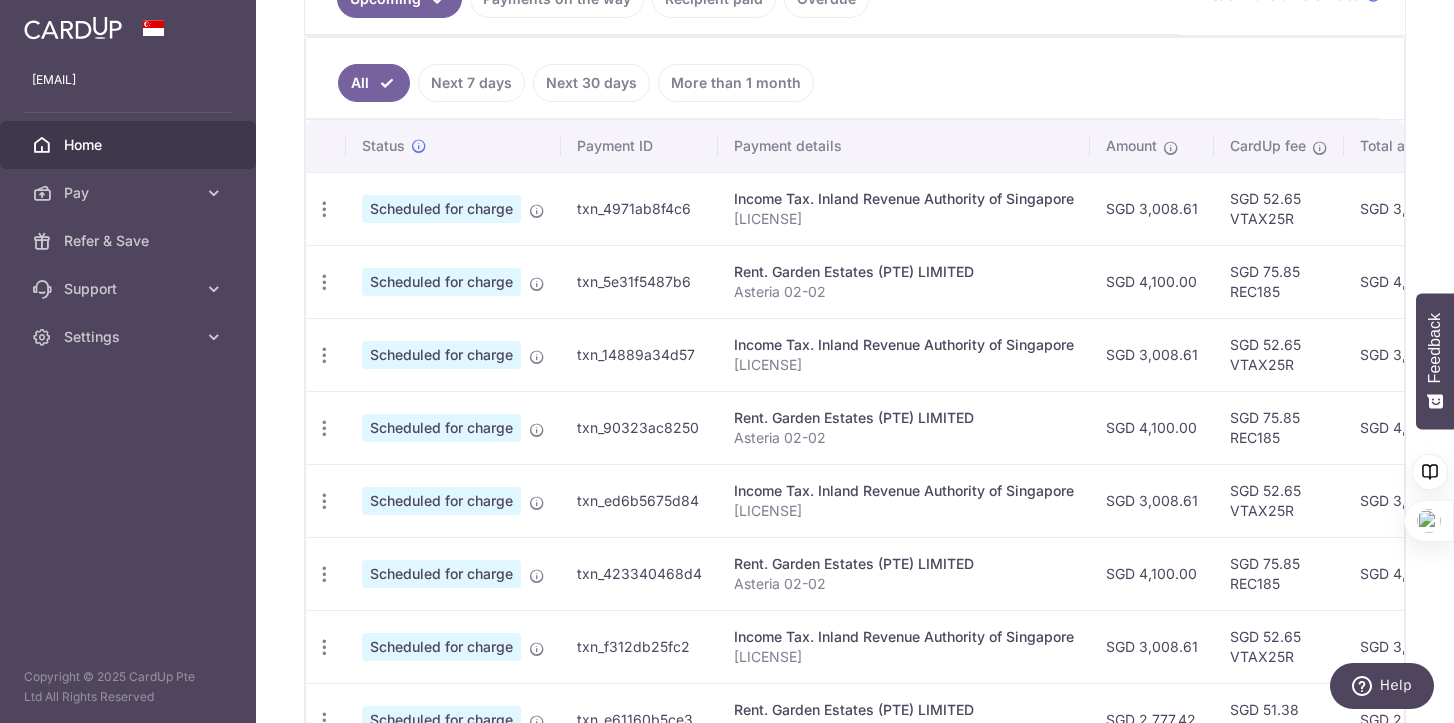 scroll, scrollTop: 487, scrollLeft: 0, axis: vertical 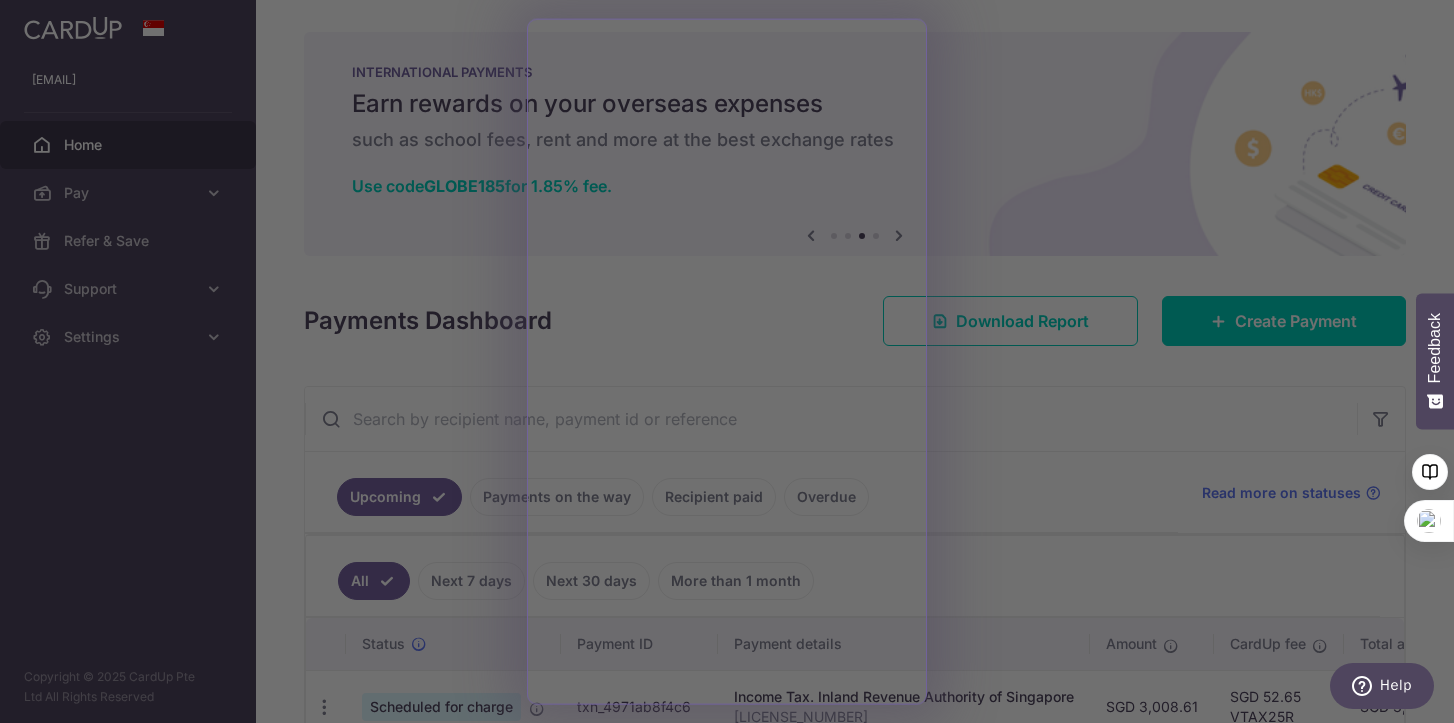 click at bounding box center [734, 365] 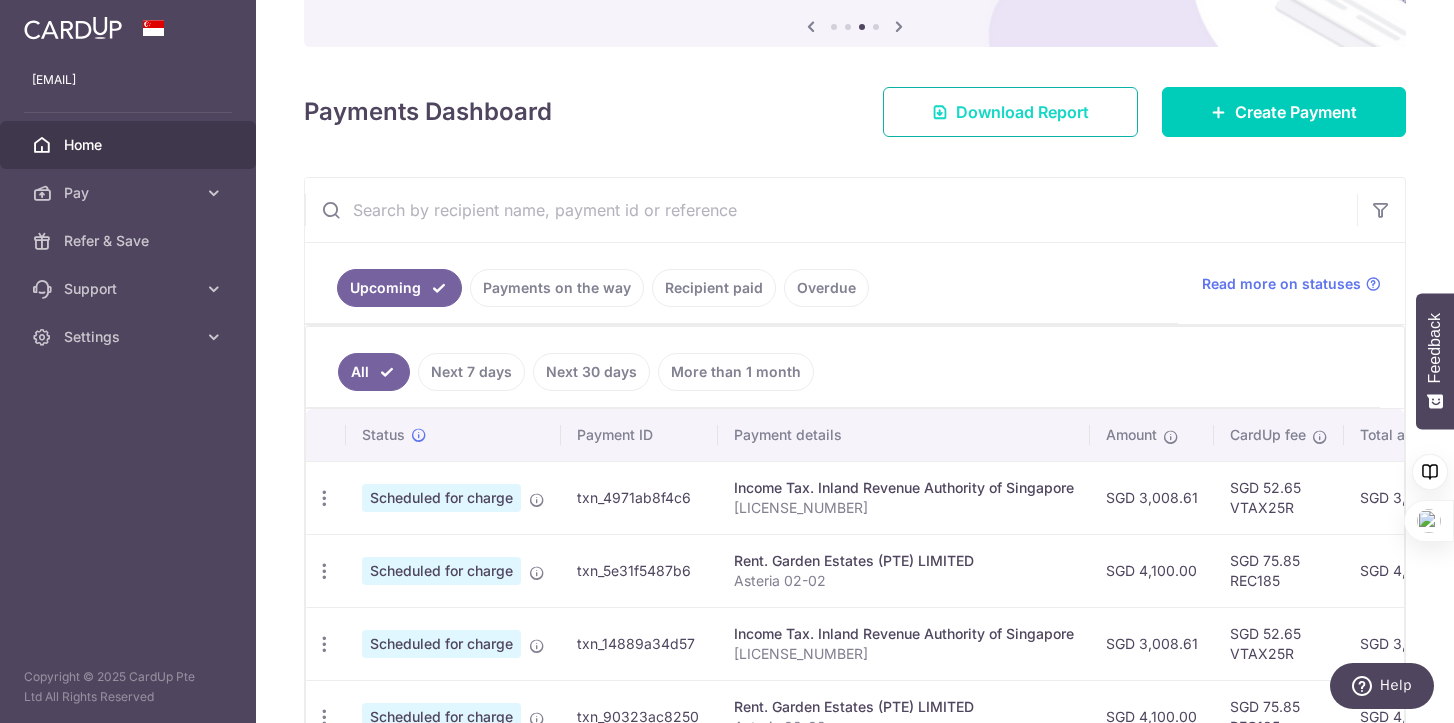 scroll, scrollTop: 293, scrollLeft: 0, axis: vertical 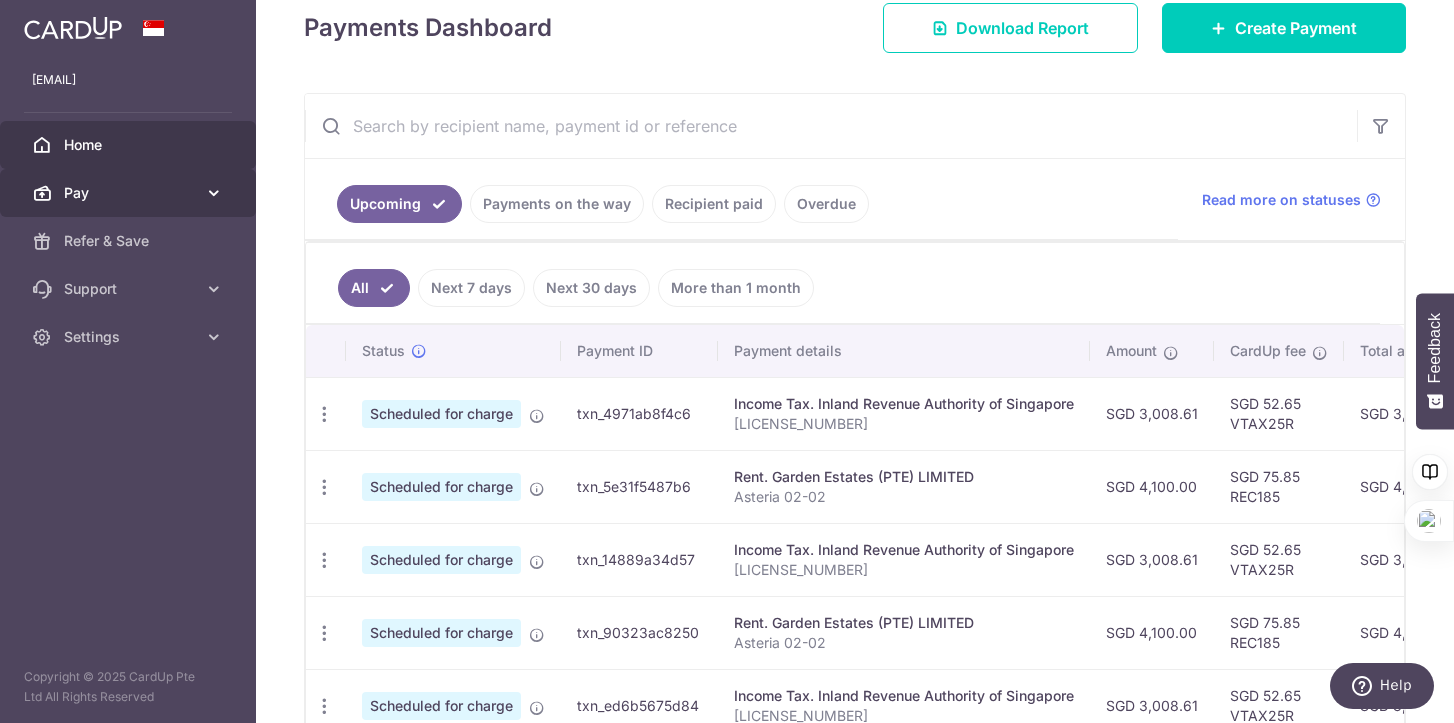 click on "Pay" at bounding box center (130, 193) 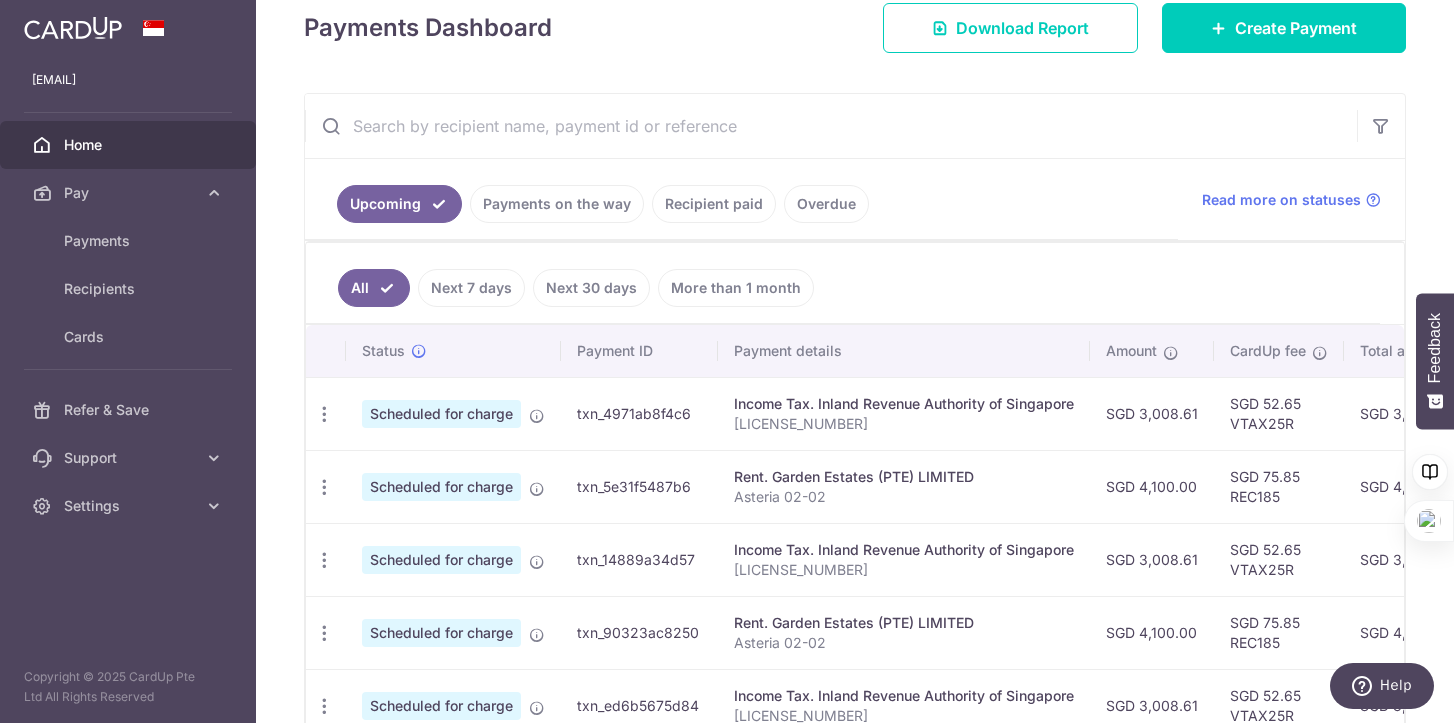 click on "Rent. Garden Estates (PTE) LIMITED" at bounding box center (904, 477) 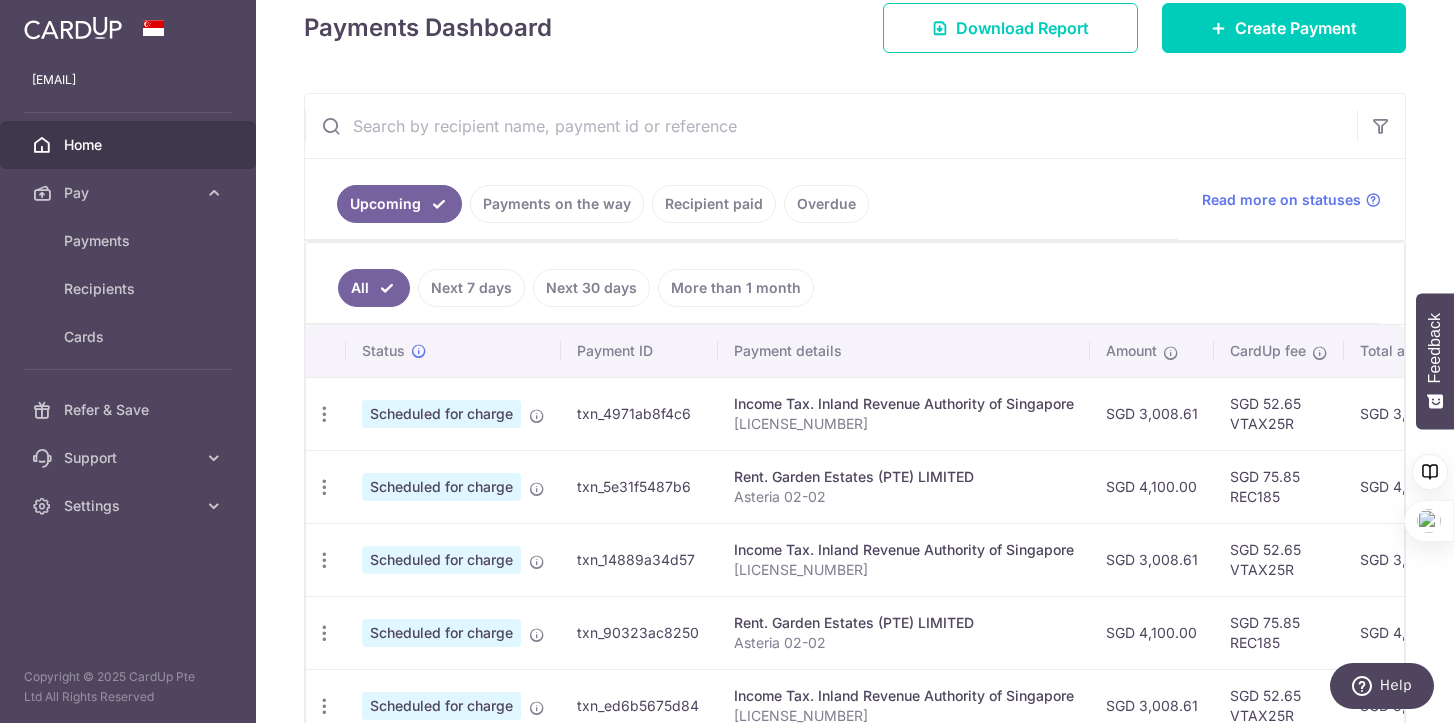 click on "Scheduled for charge" at bounding box center [441, 487] 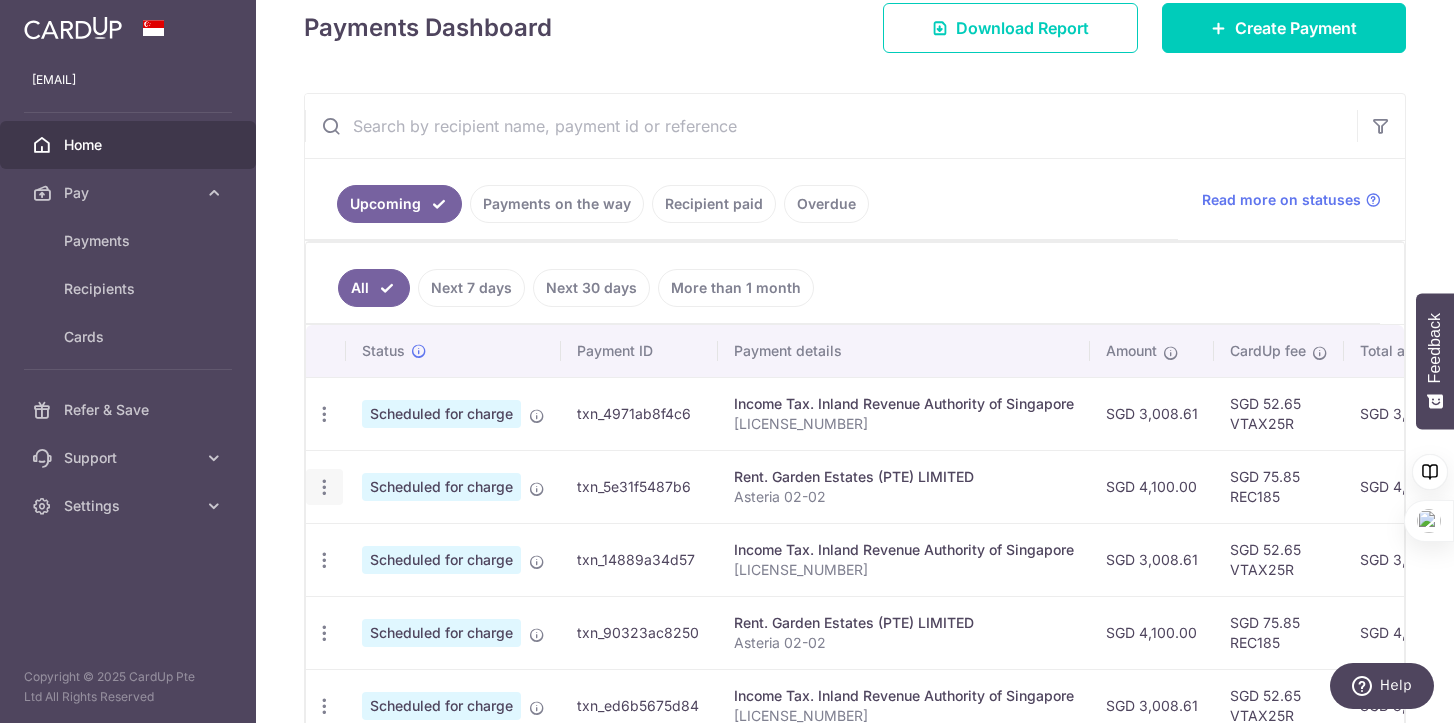 click on "Update payment
Cancel payment" at bounding box center [324, 487] 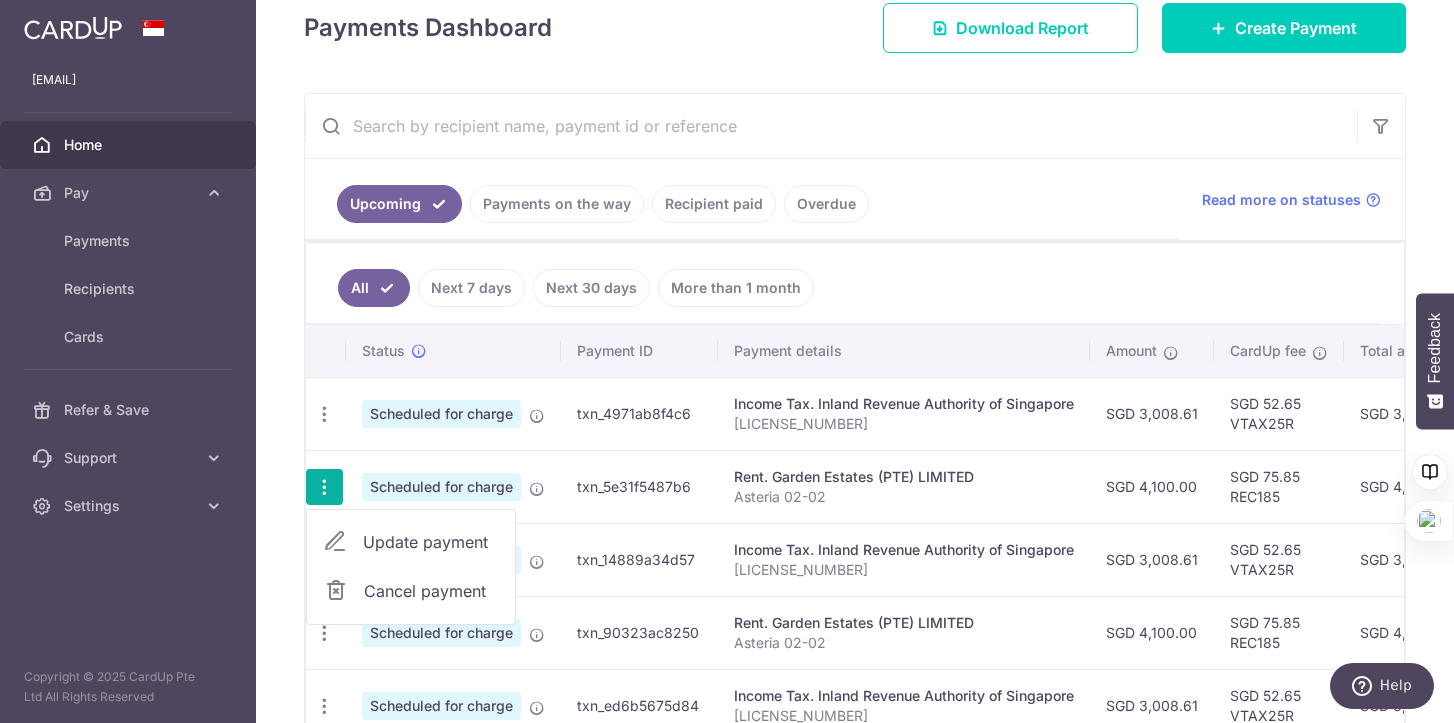 click on "Update payment" at bounding box center [411, 542] 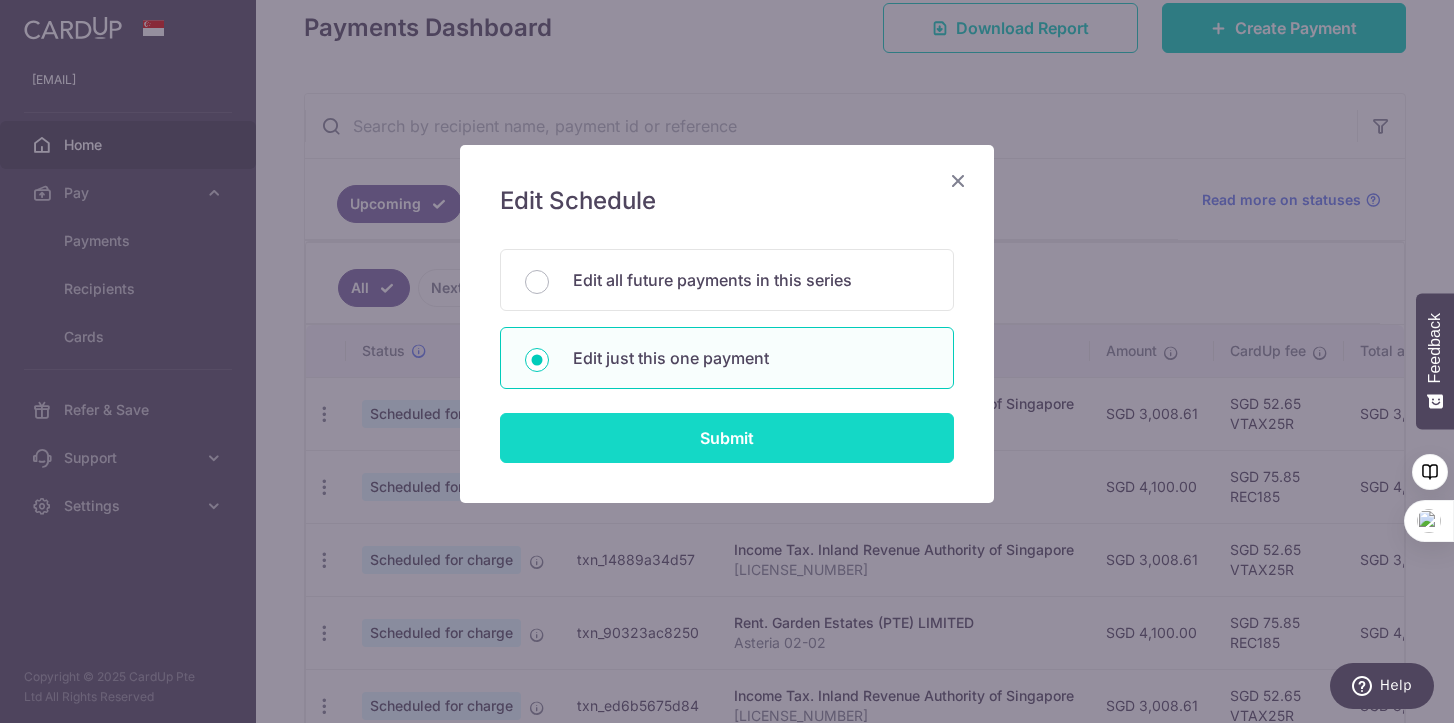click on "Submit" at bounding box center [727, 438] 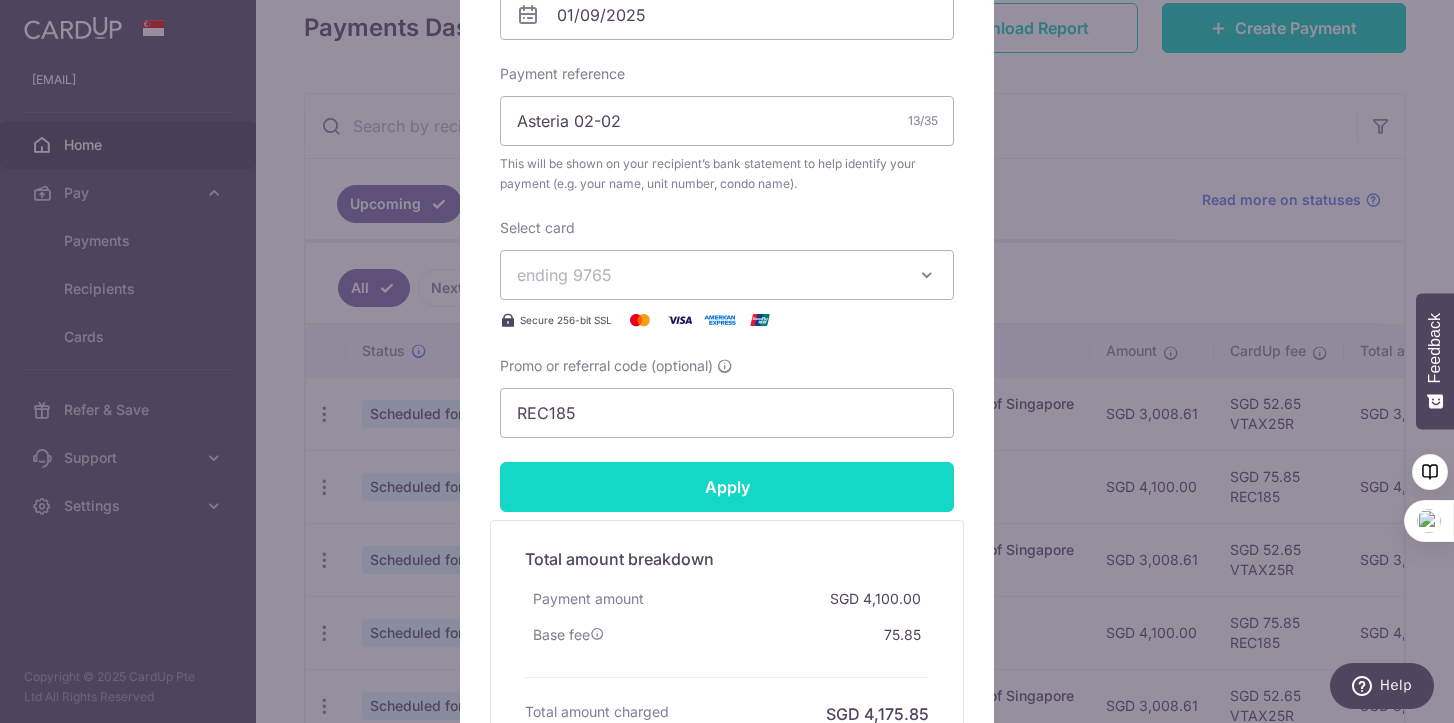 scroll, scrollTop: 726, scrollLeft: 0, axis: vertical 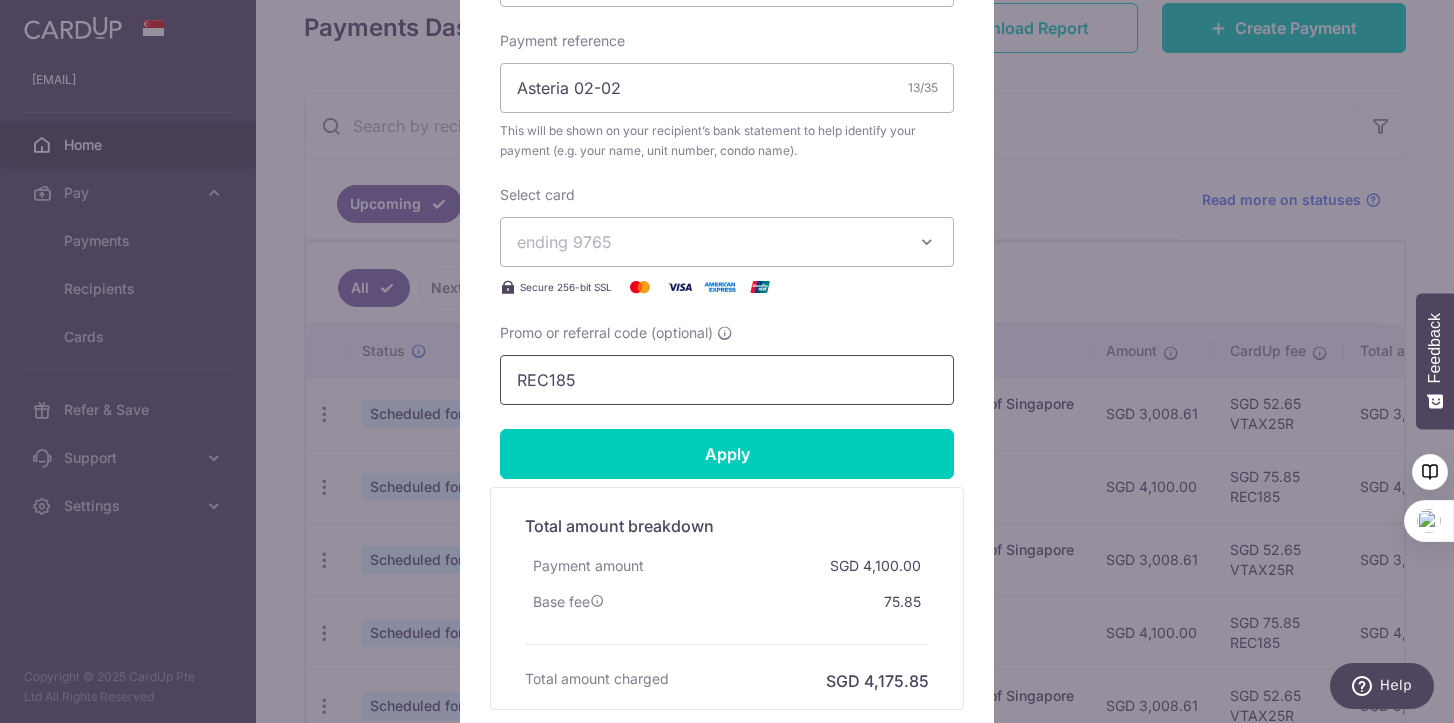 click on "REC185" at bounding box center (727, 380) 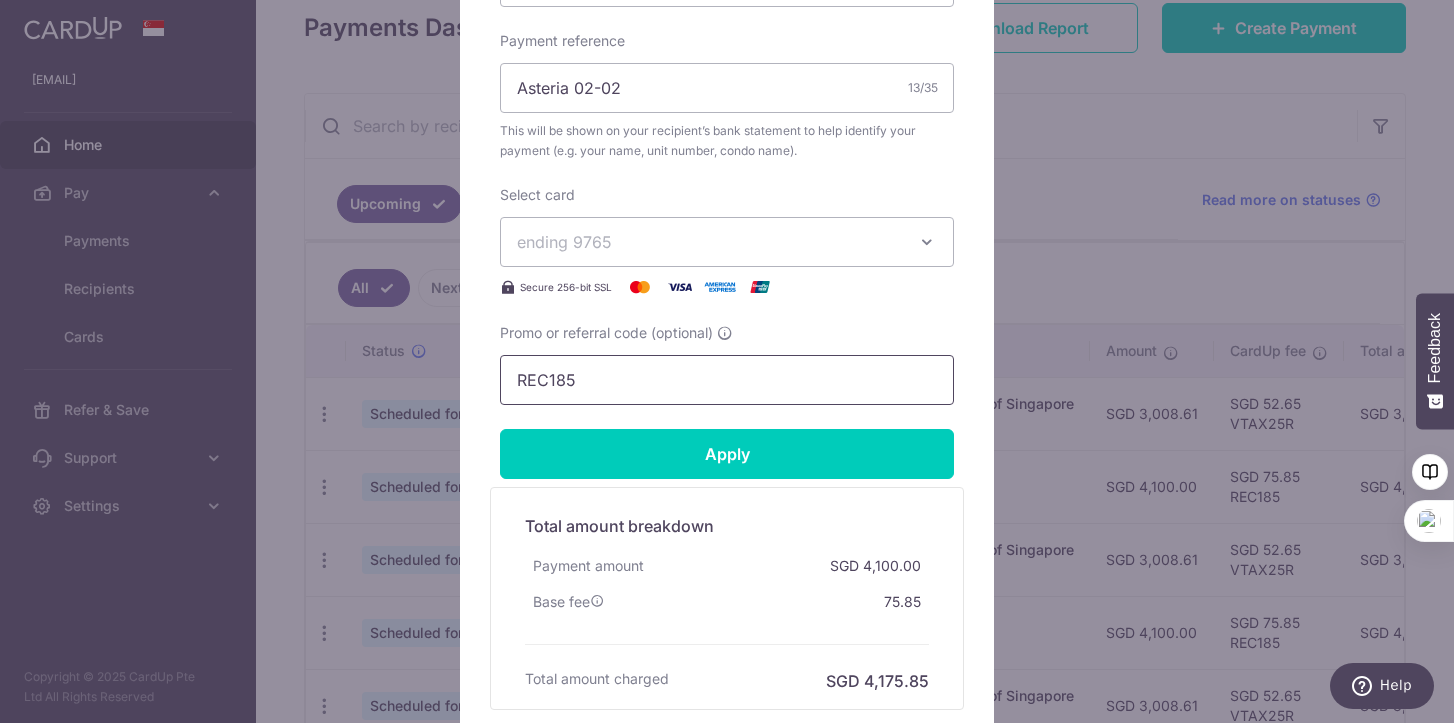 paste on "SAVERENT179" 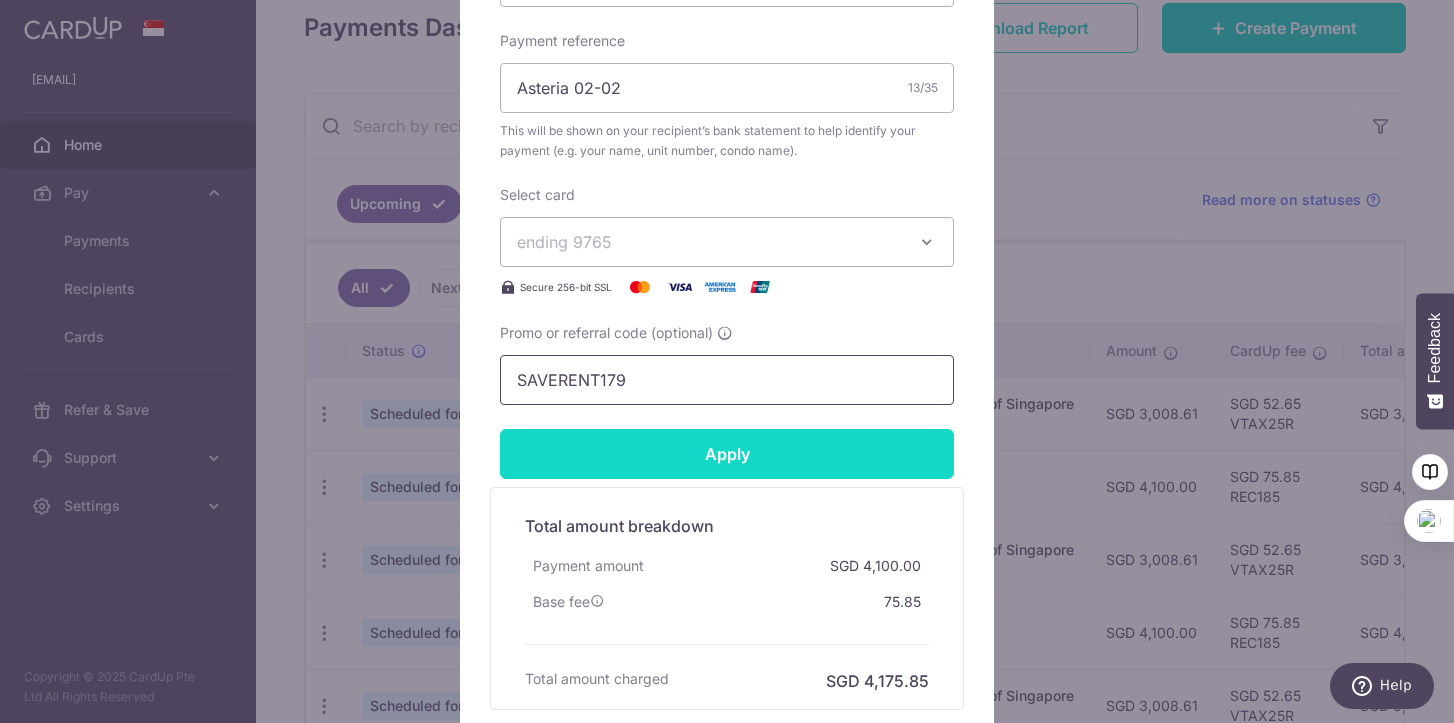 type on "SAVERENT179" 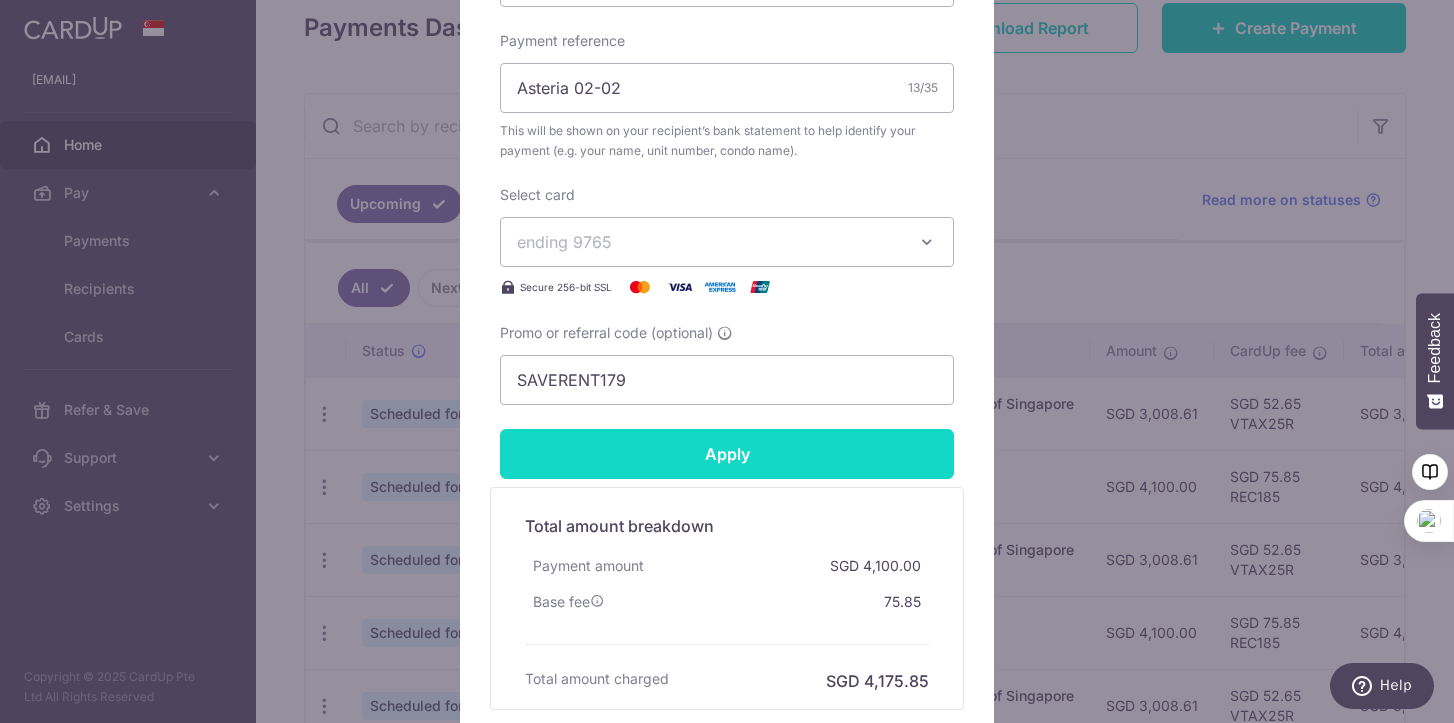 click on "Apply" at bounding box center [727, 454] 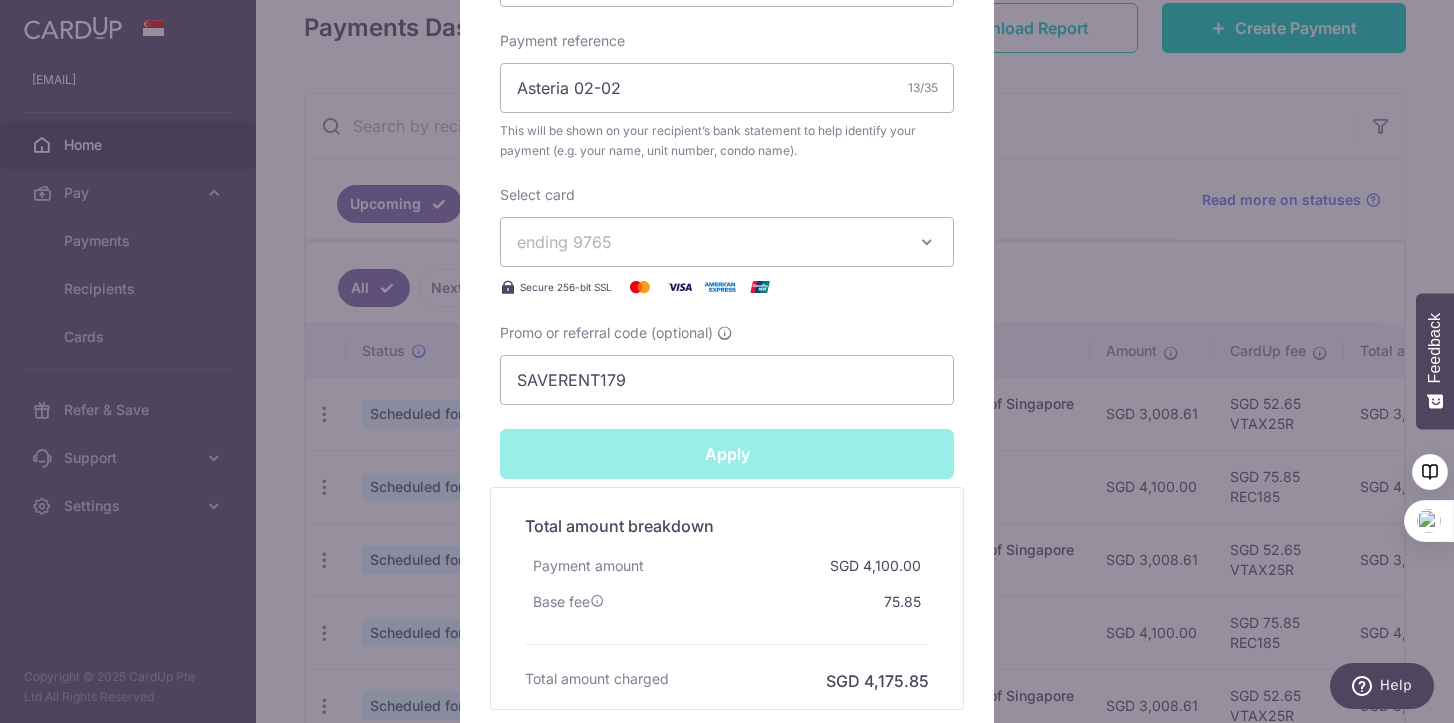 type on "Successfully Applied" 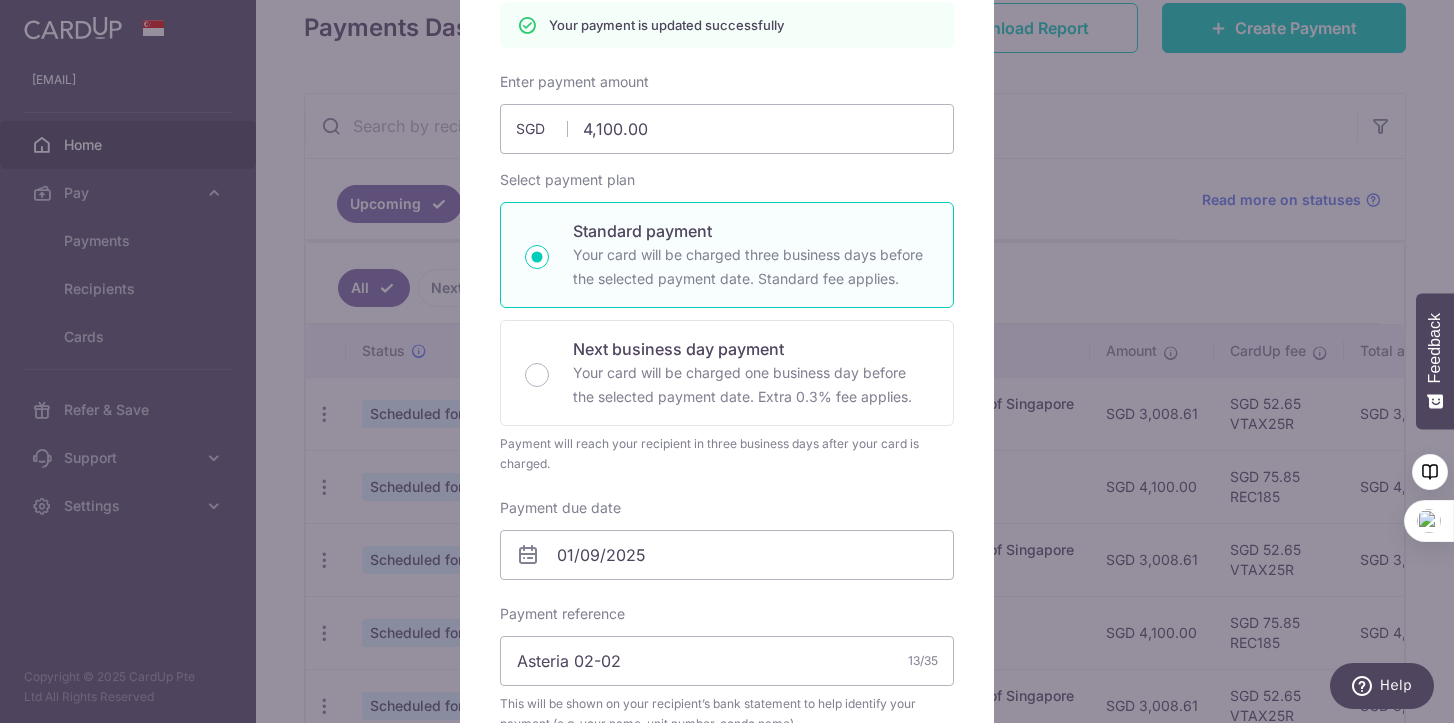 scroll, scrollTop: 57, scrollLeft: 0, axis: vertical 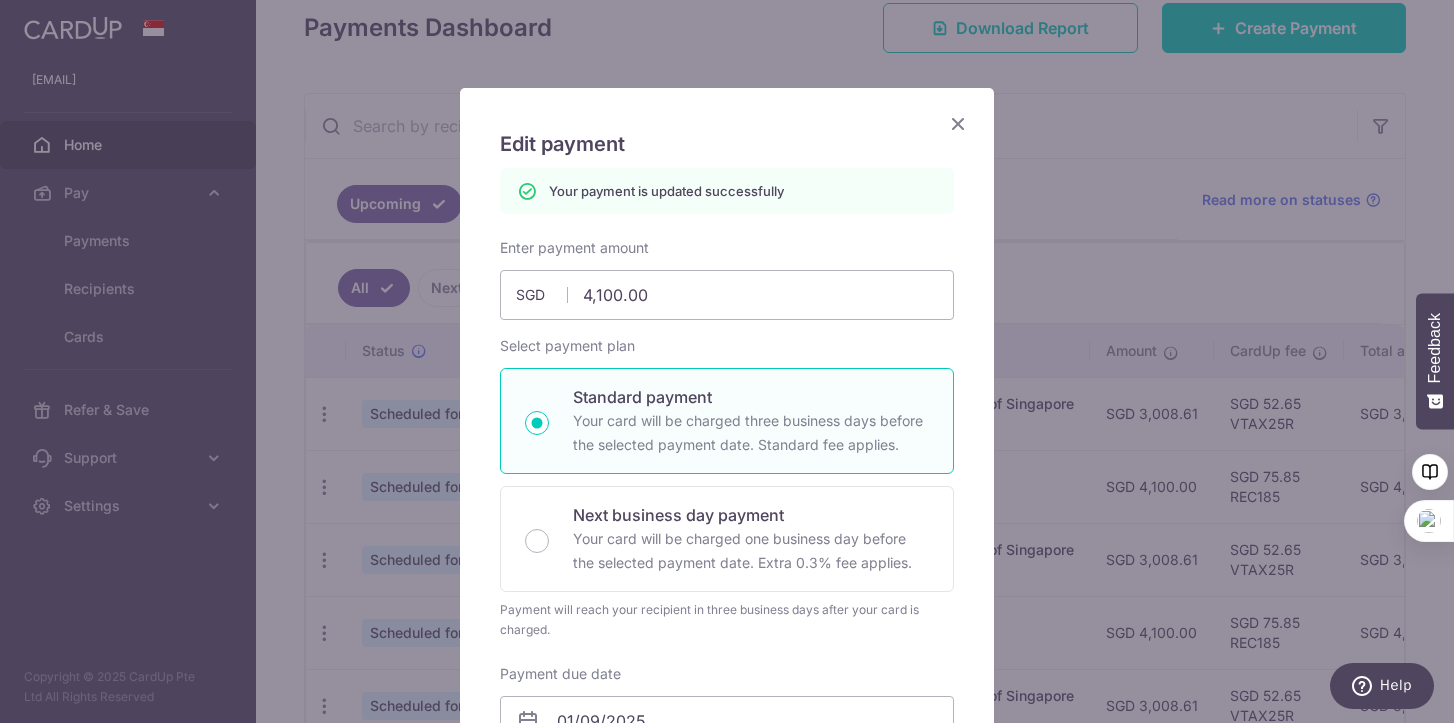 click at bounding box center (958, 123) 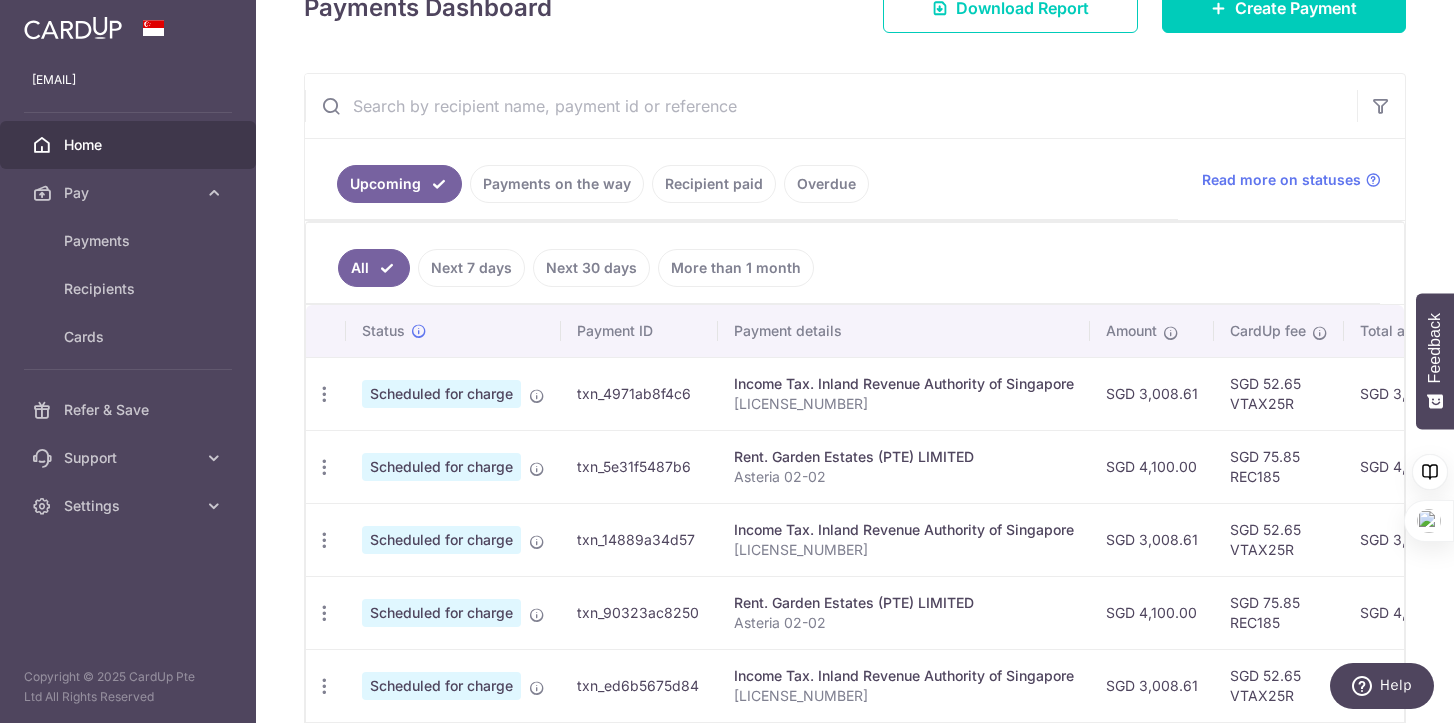 scroll, scrollTop: 360, scrollLeft: 0, axis: vertical 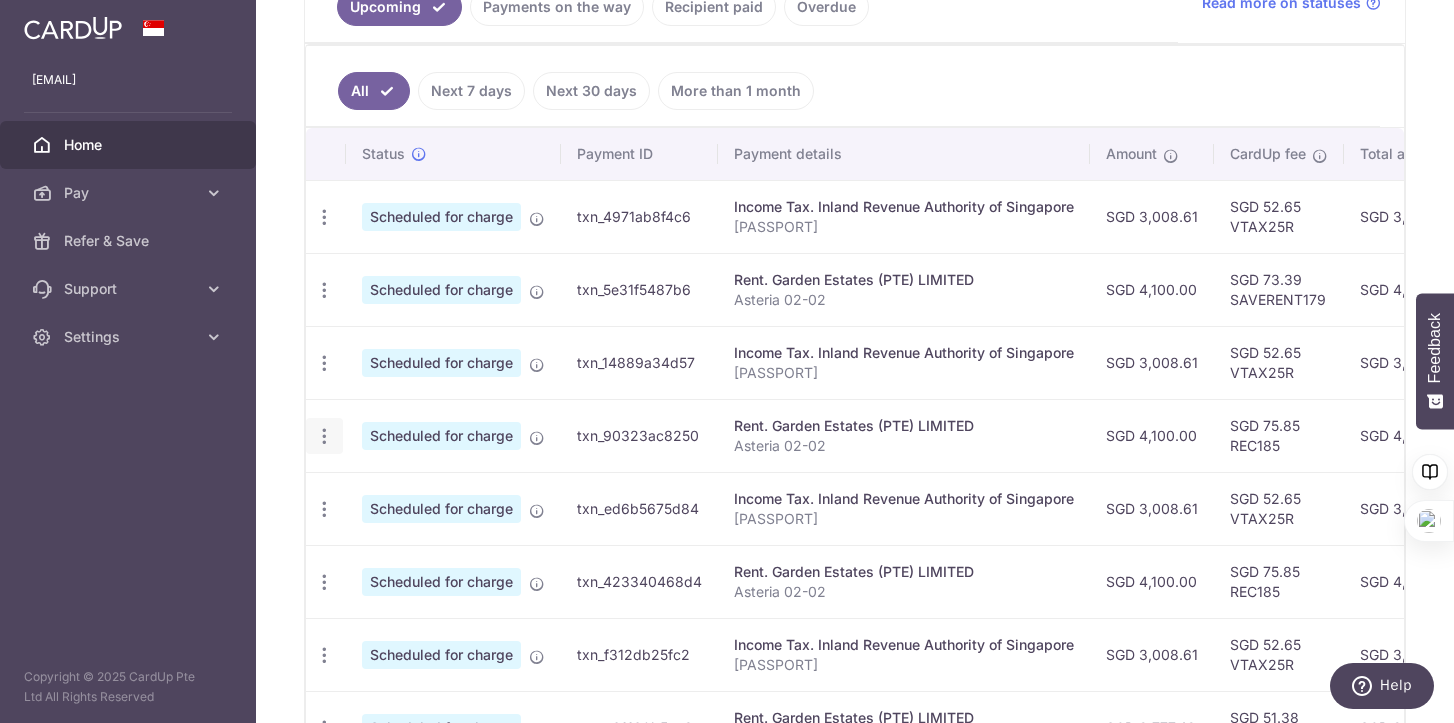 click at bounding box center (324, 217) 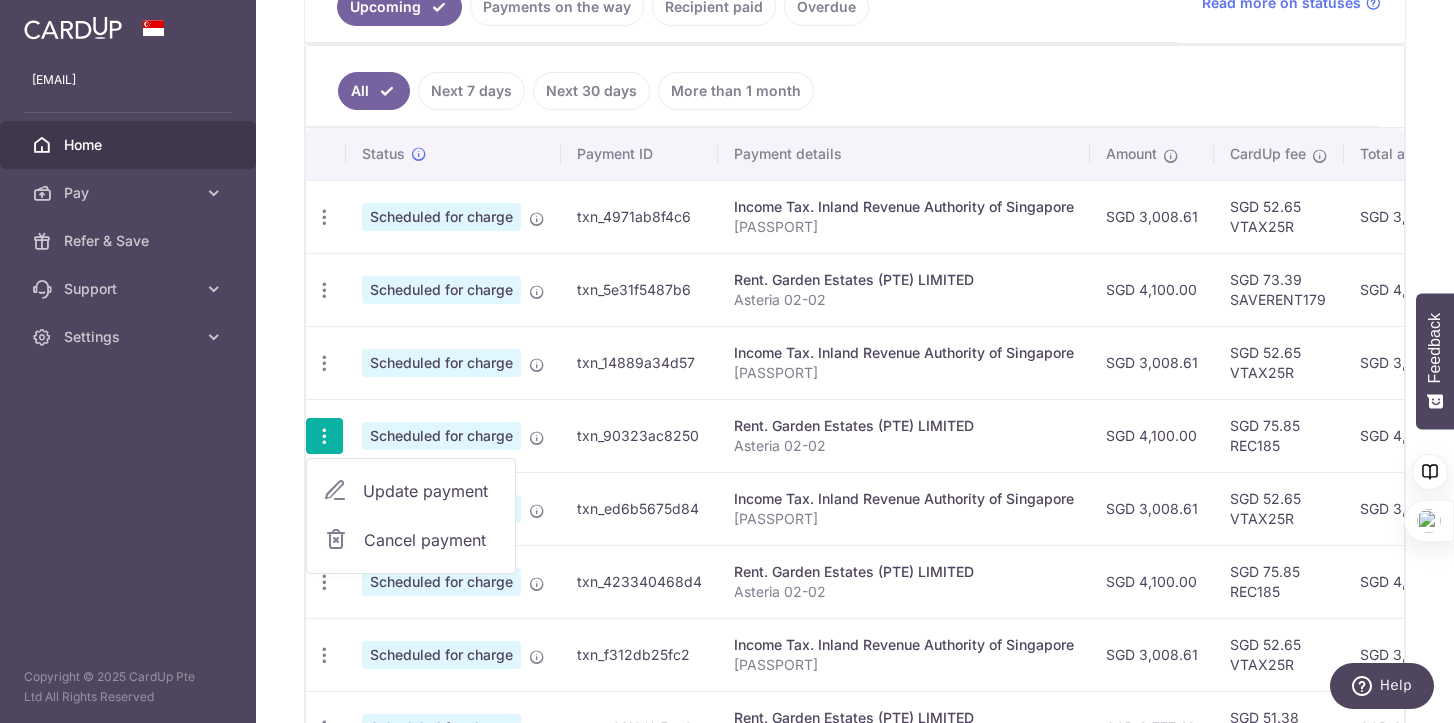 click on "Update payment" at bounding box center [431, 491] 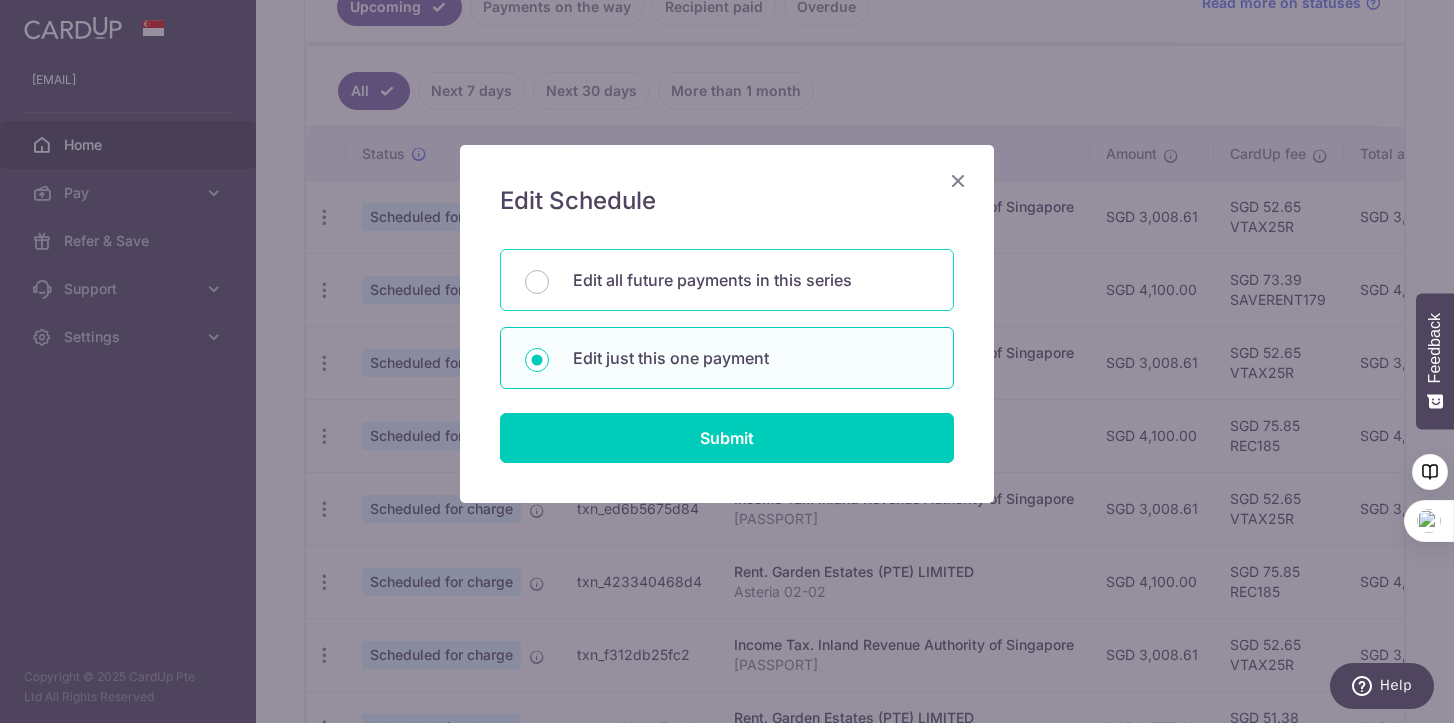 click on "Edit all future payments in this series" at bounding box center (727, 280) 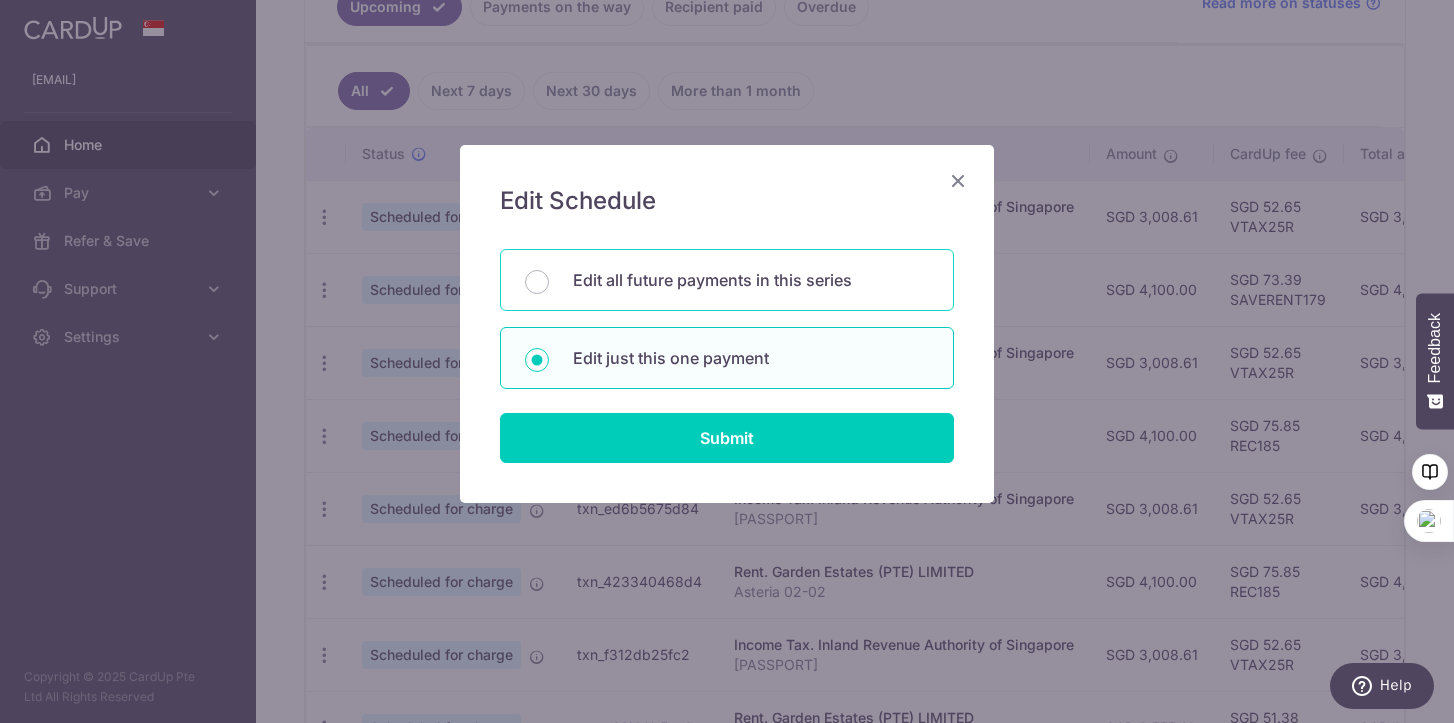 radio on "true" 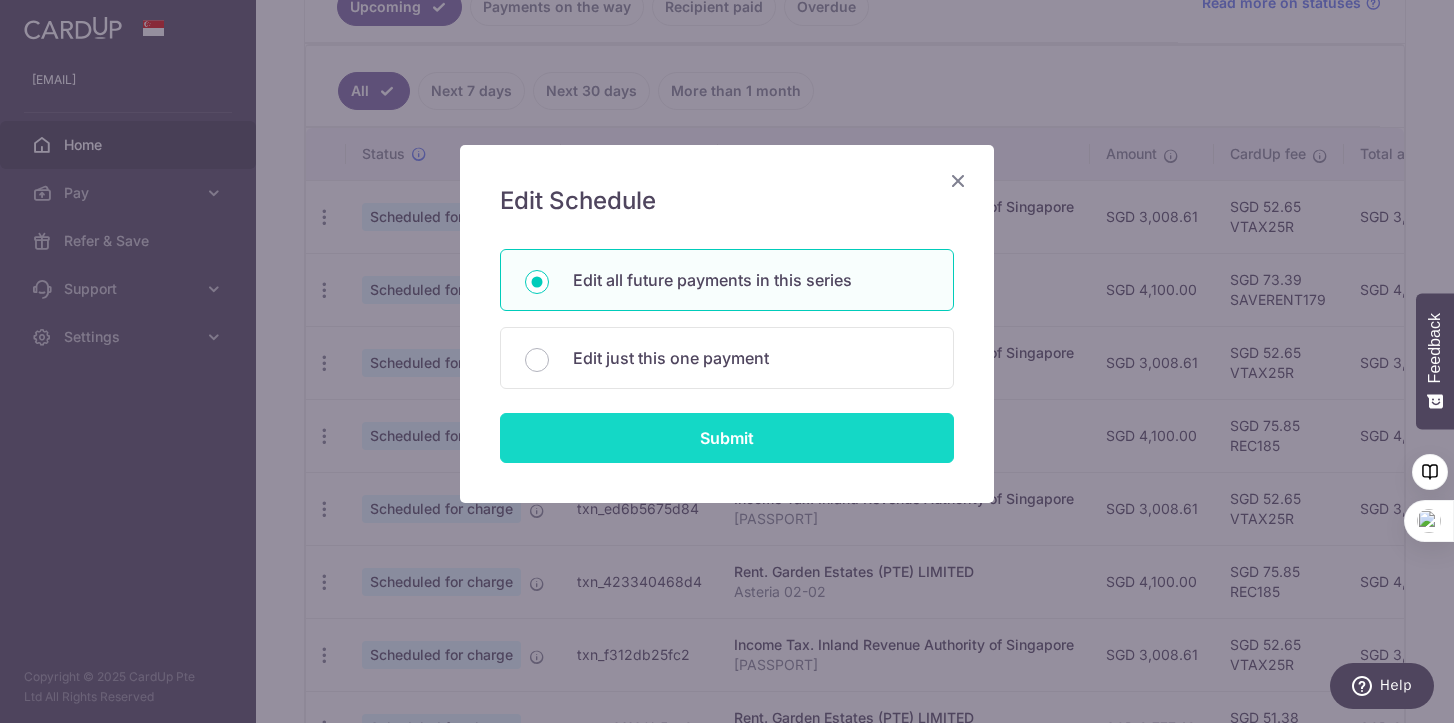 click on "Submit" at bounding box center [727, 438] 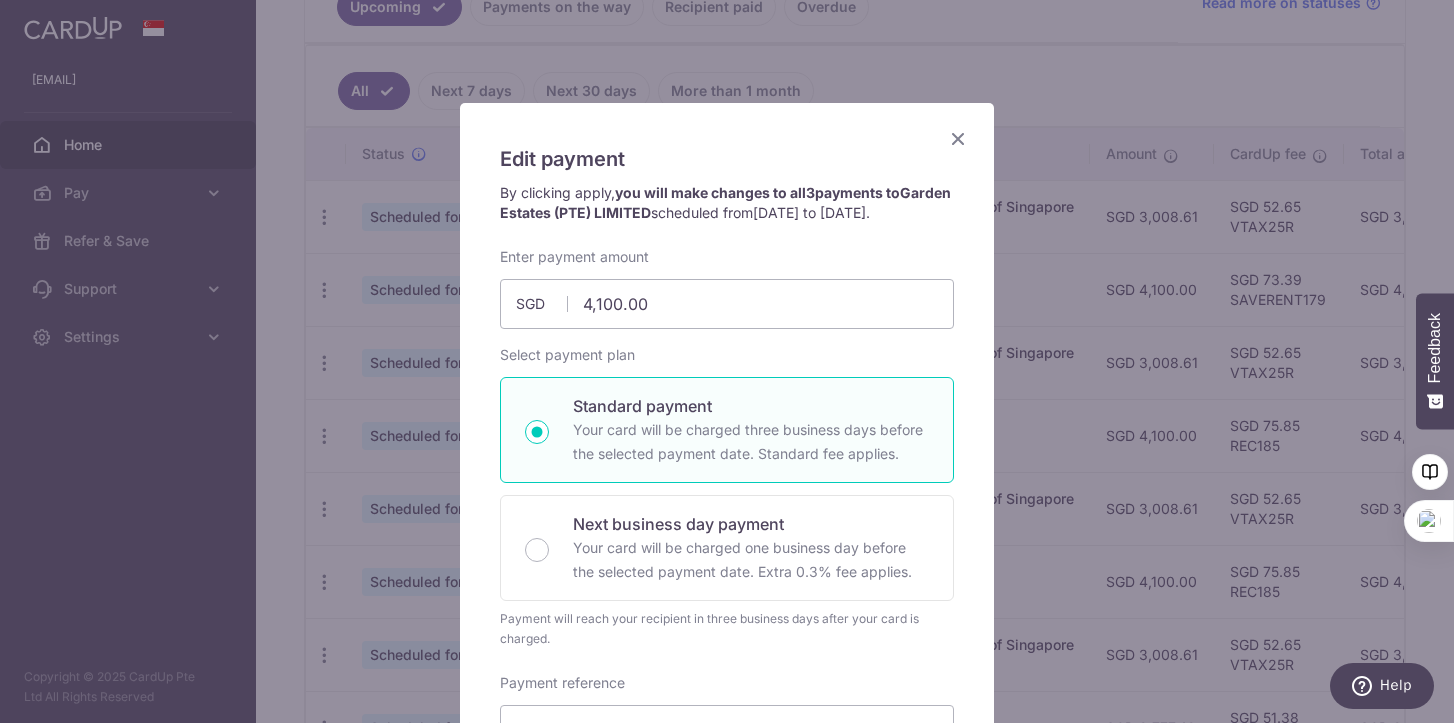 scroll, scrollTop: 22, scrollLeft: 0, axis: vertical 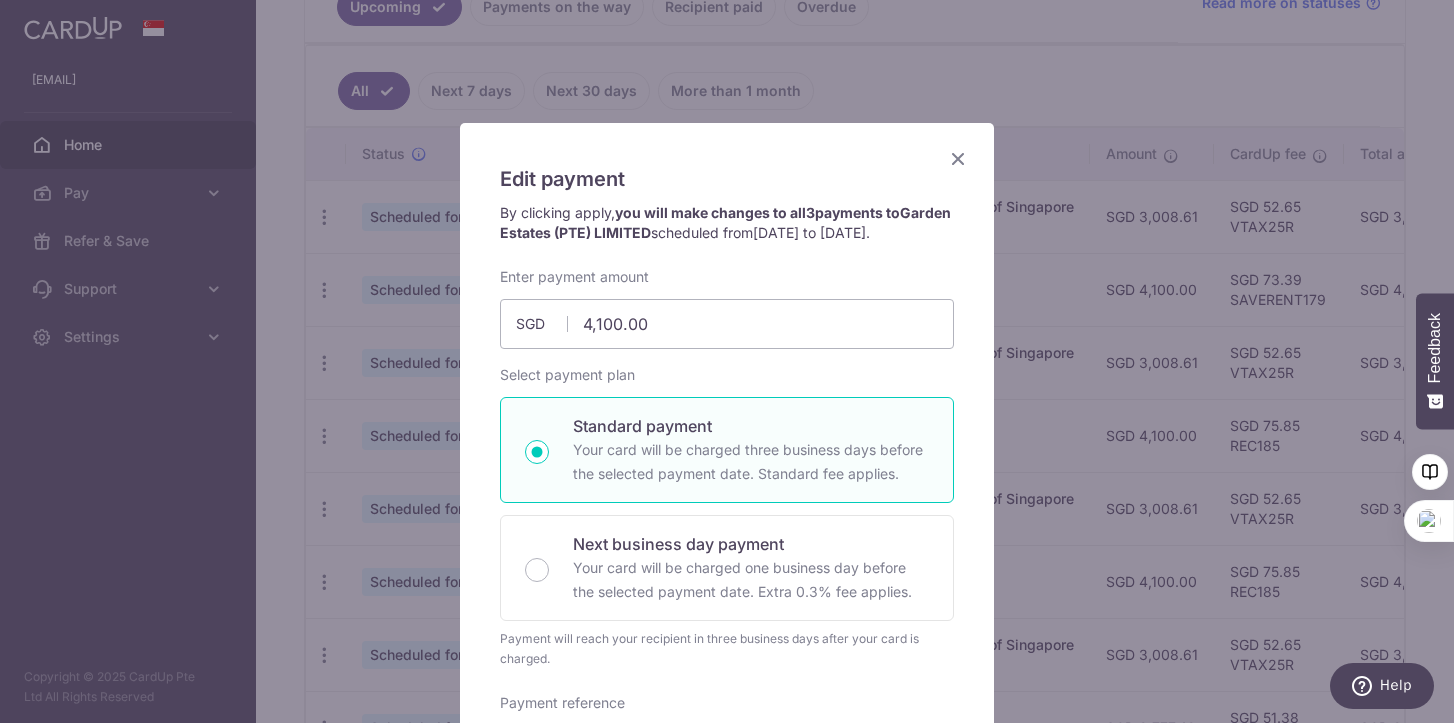 click at bounding box center [958, 158] 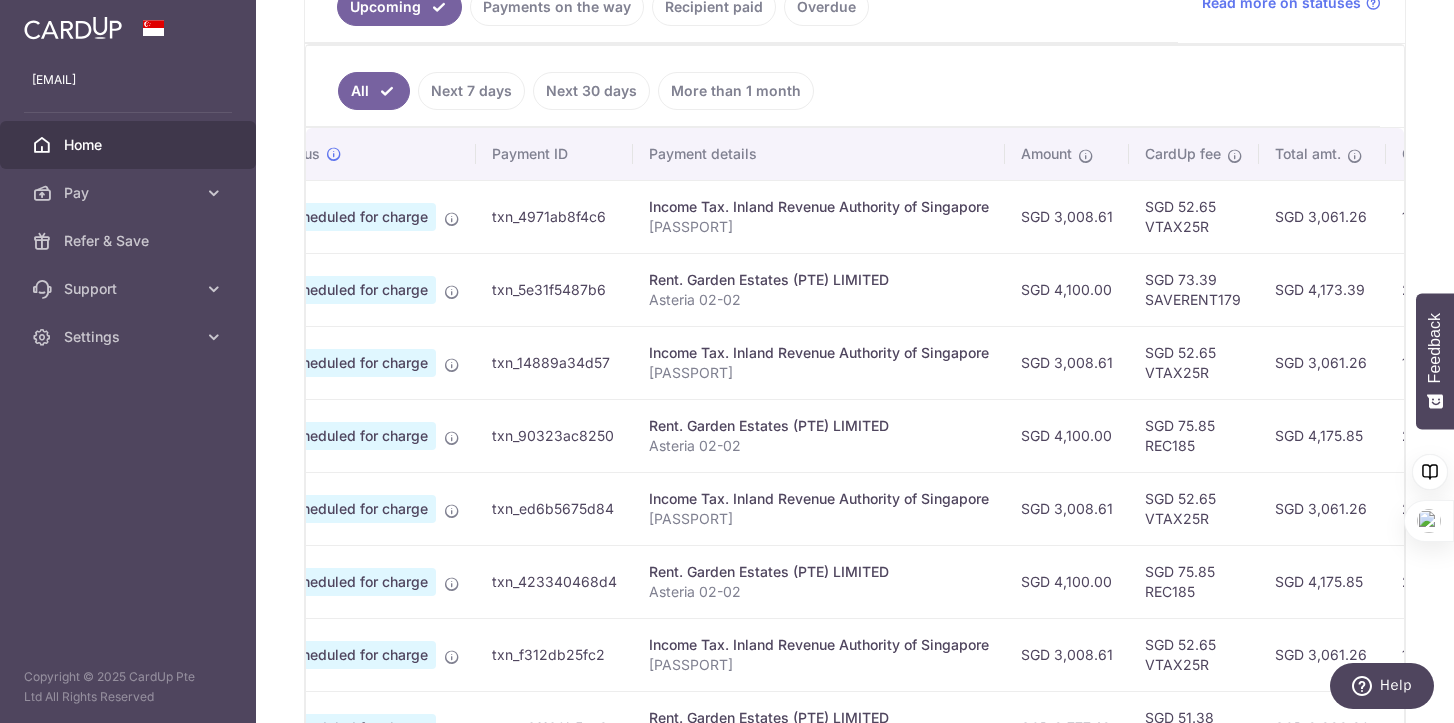 scroll, scrollTop: 0, scrollLeft: 0, axis: both 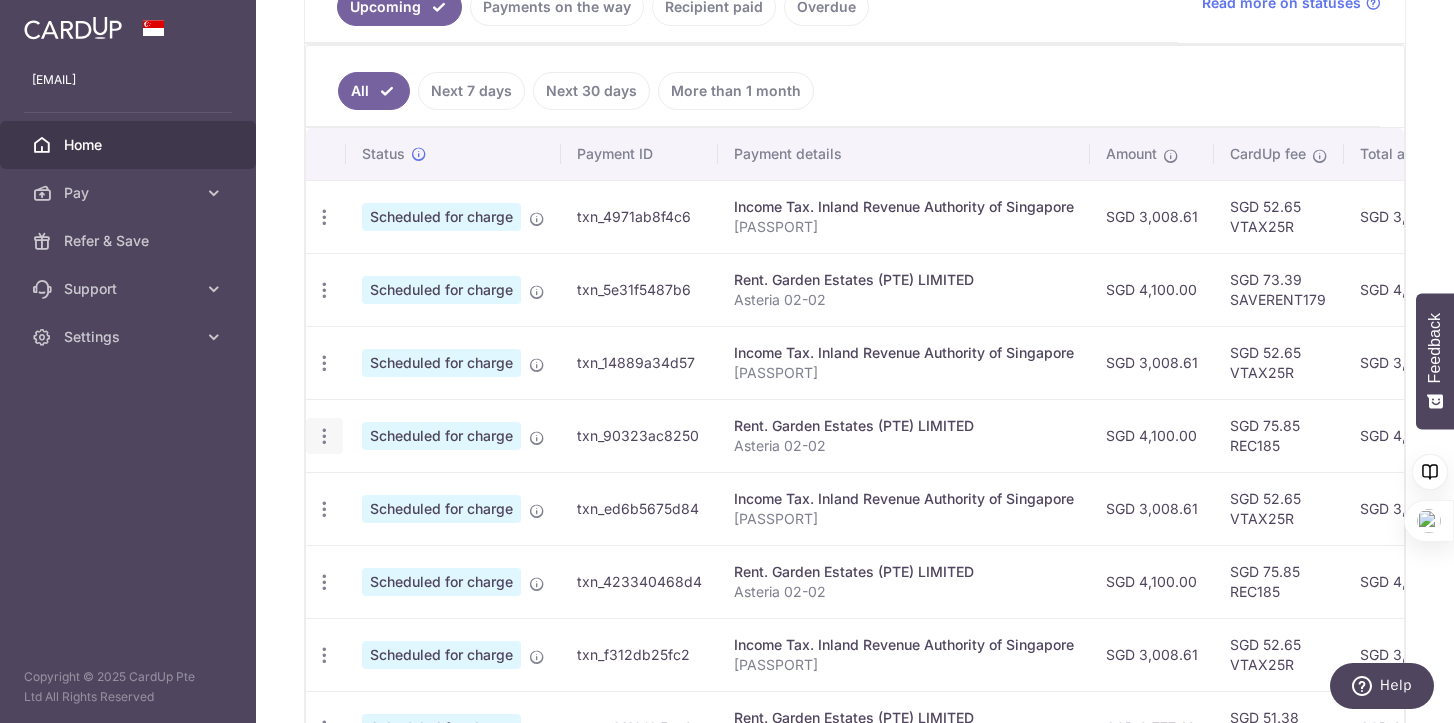 click at bounding box center [324, 217] 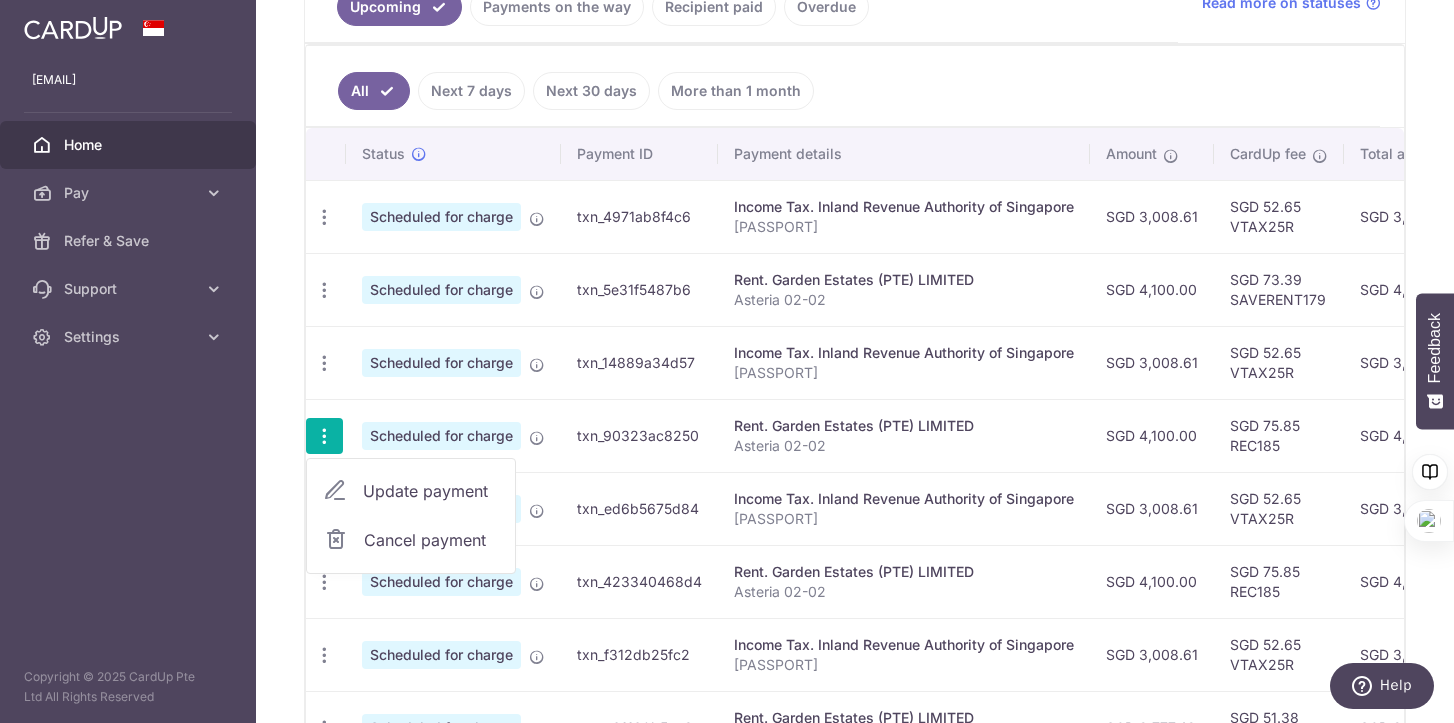 click on "Update payment" at bounding box center [411, 491] 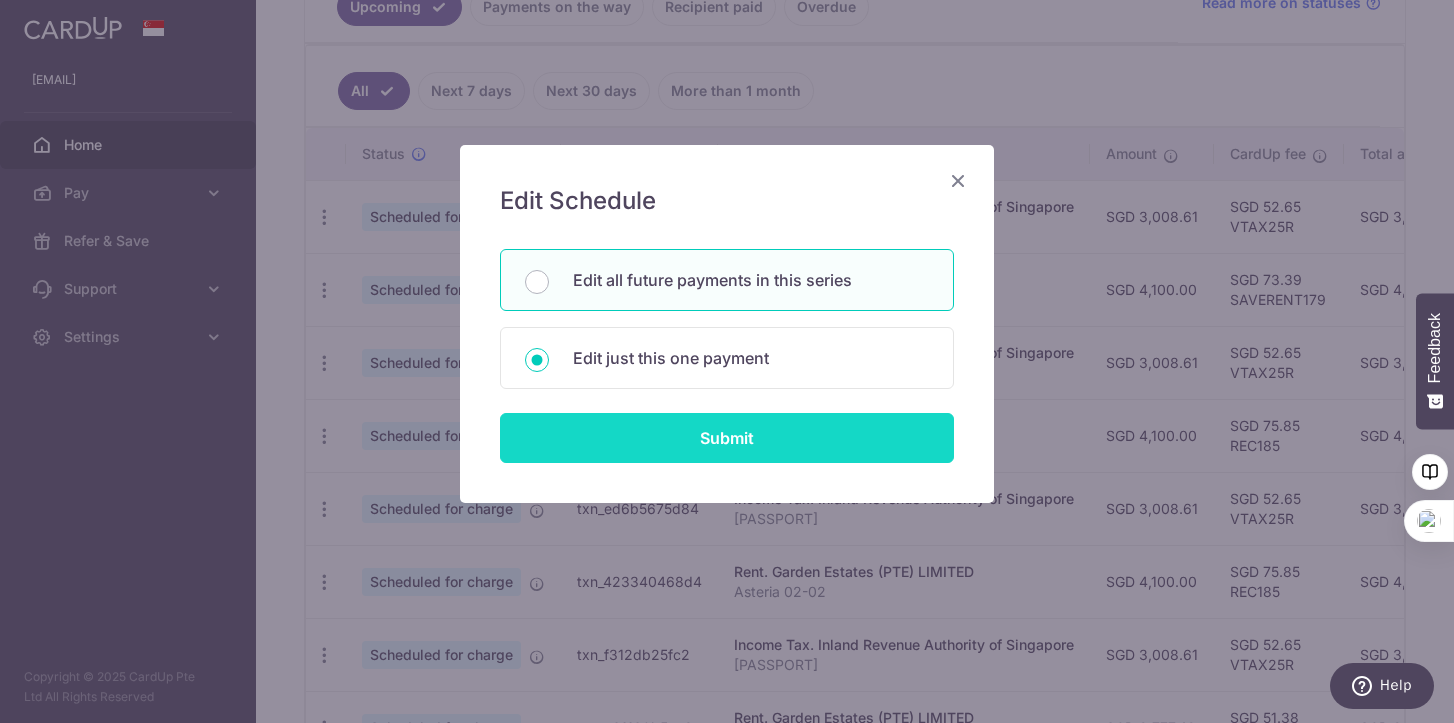 click on "Submit" at bounding box center (727, 438) 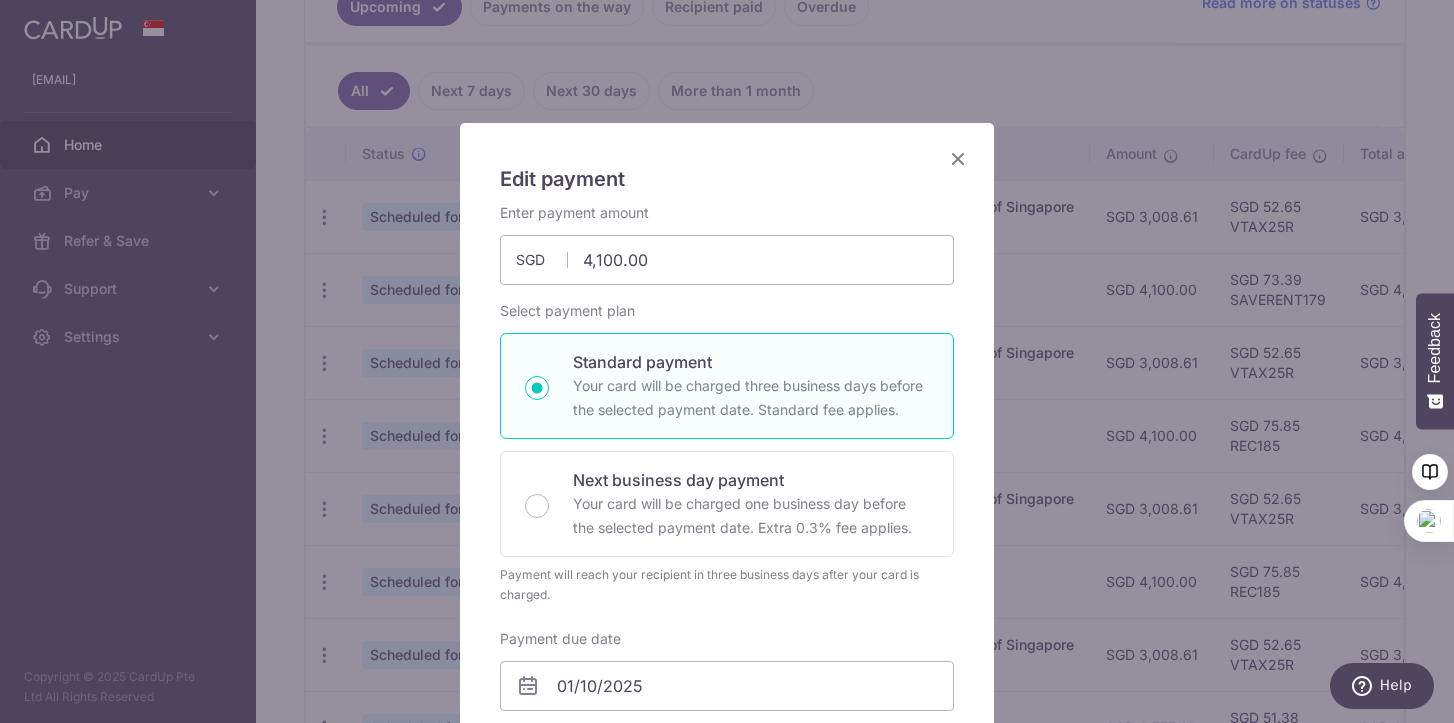 scroll, scrollTop: 0, scrollLeft: 0, axis: both 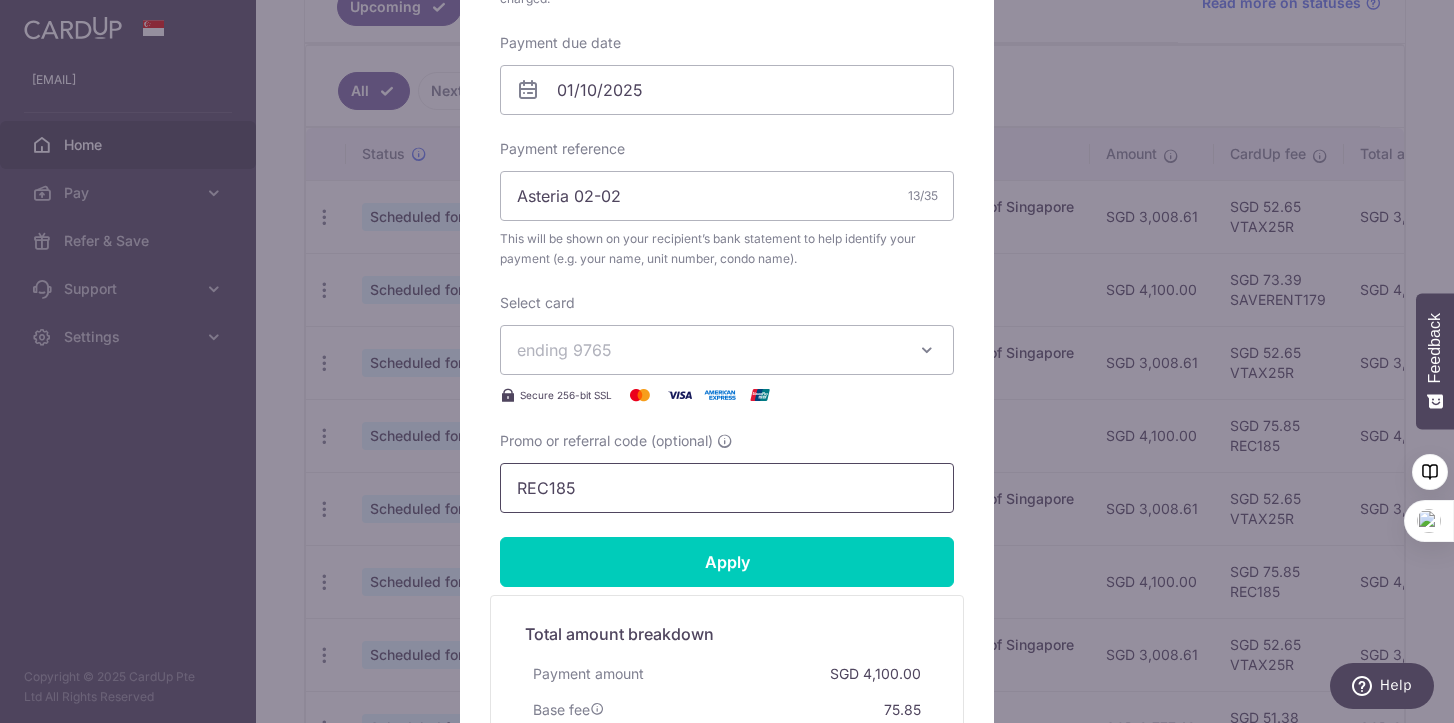 click on "REC185" at bounding box center [727, 488] 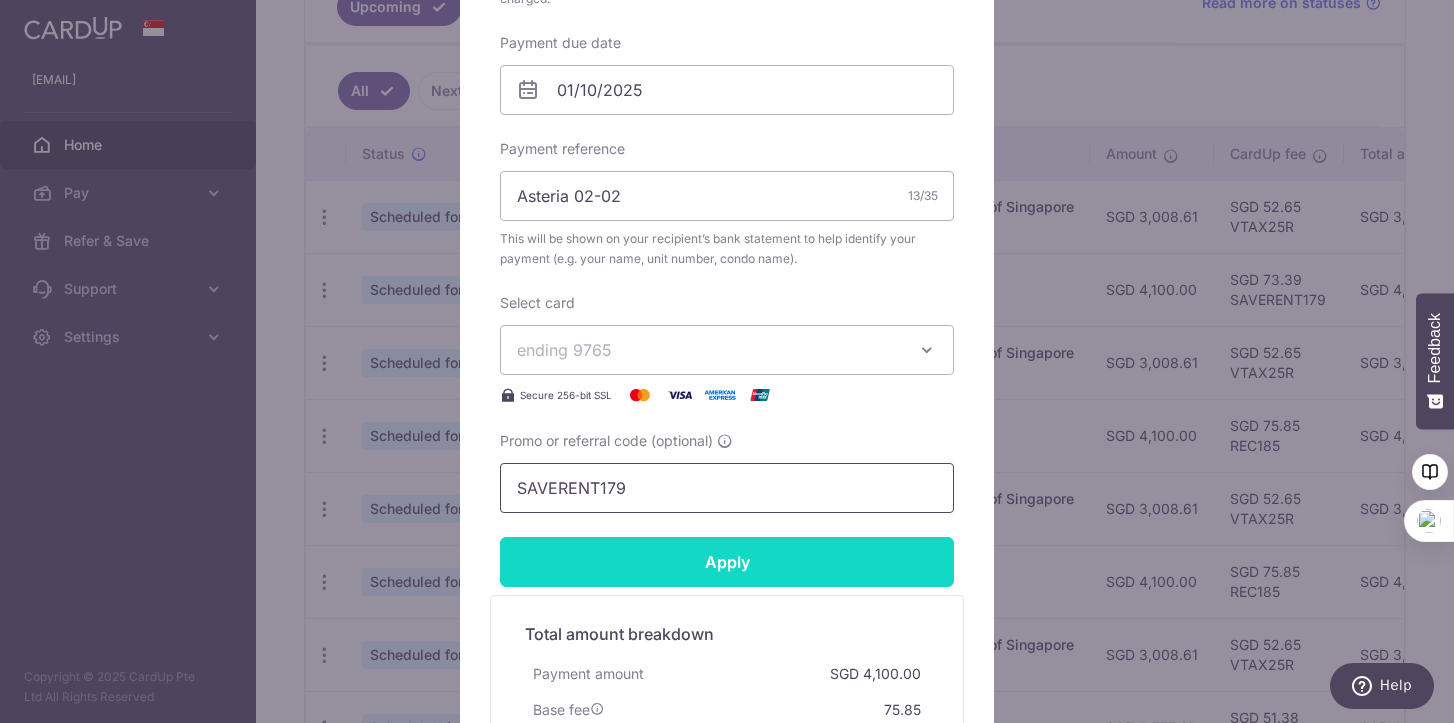 type on "SAVERENT179" 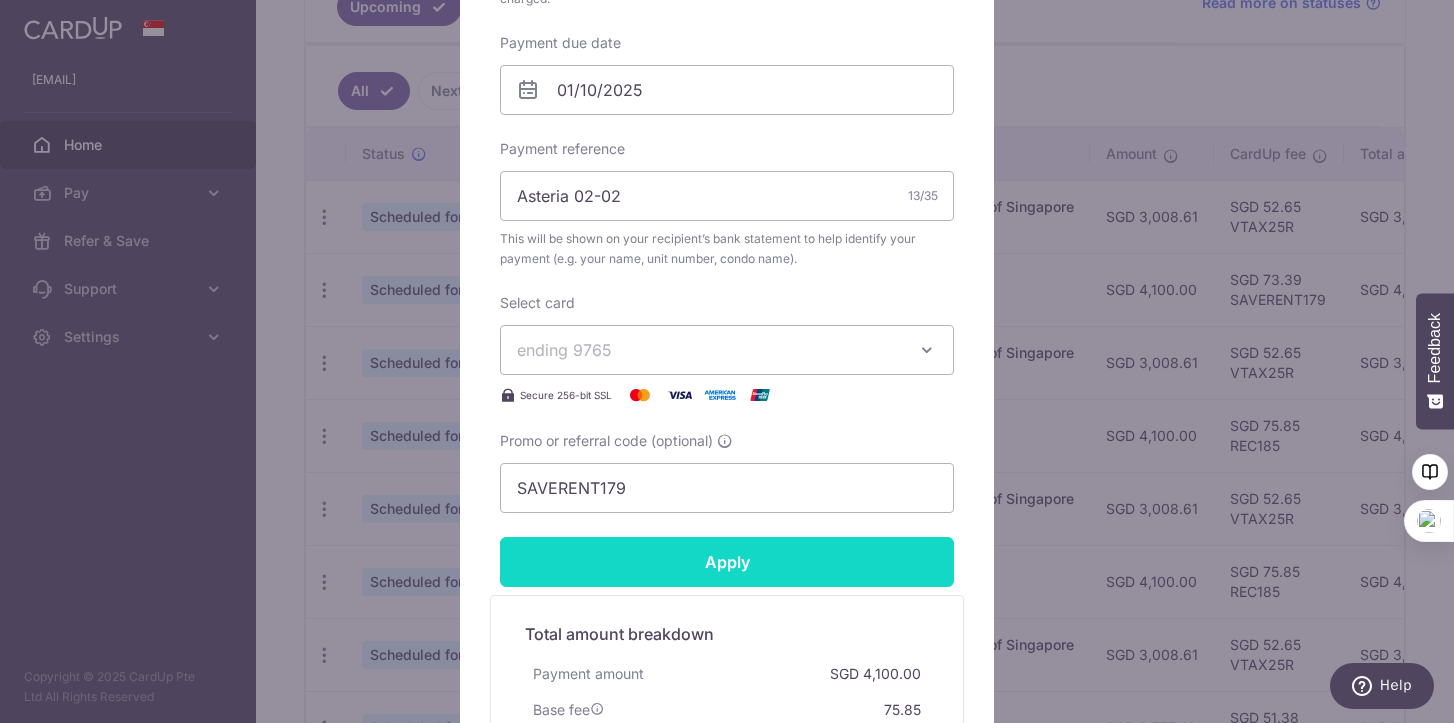 click on "Apply" at bounding box center [727, 562] 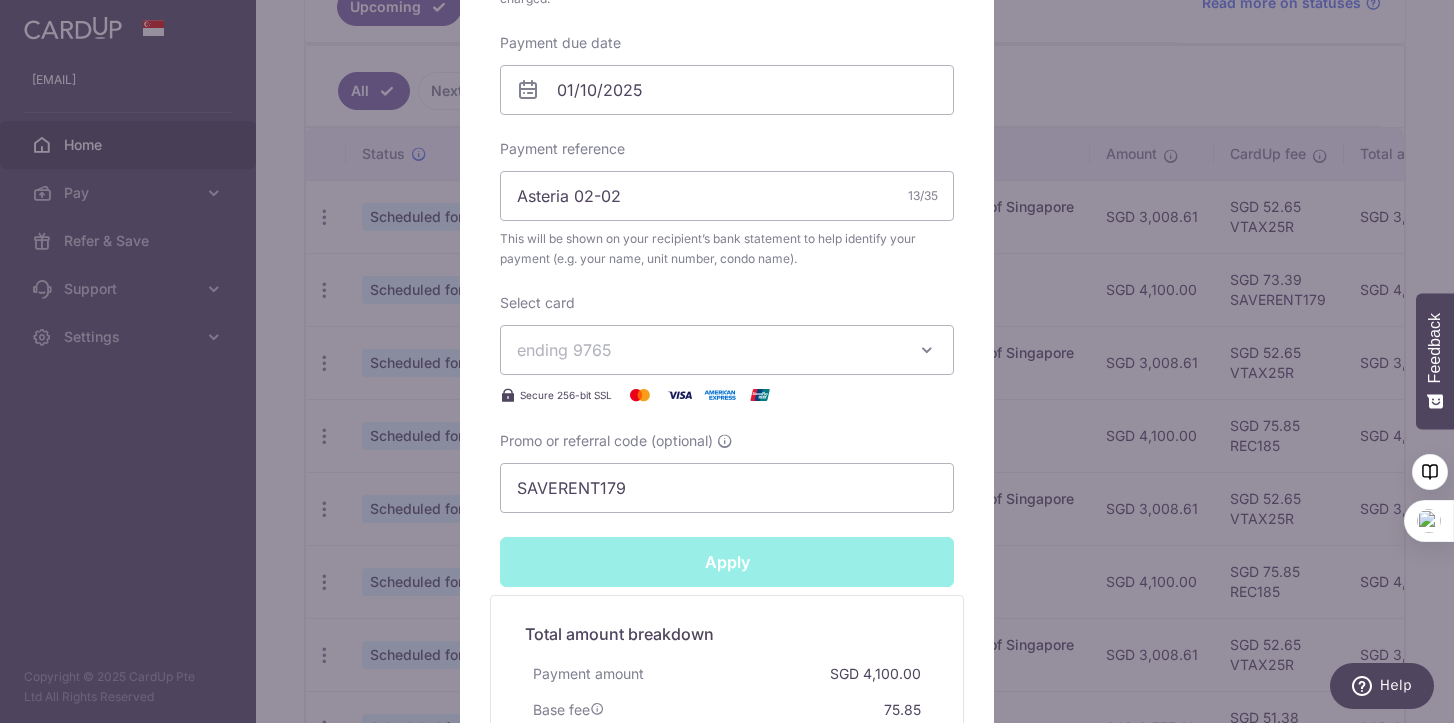type on "Successfully Applied" 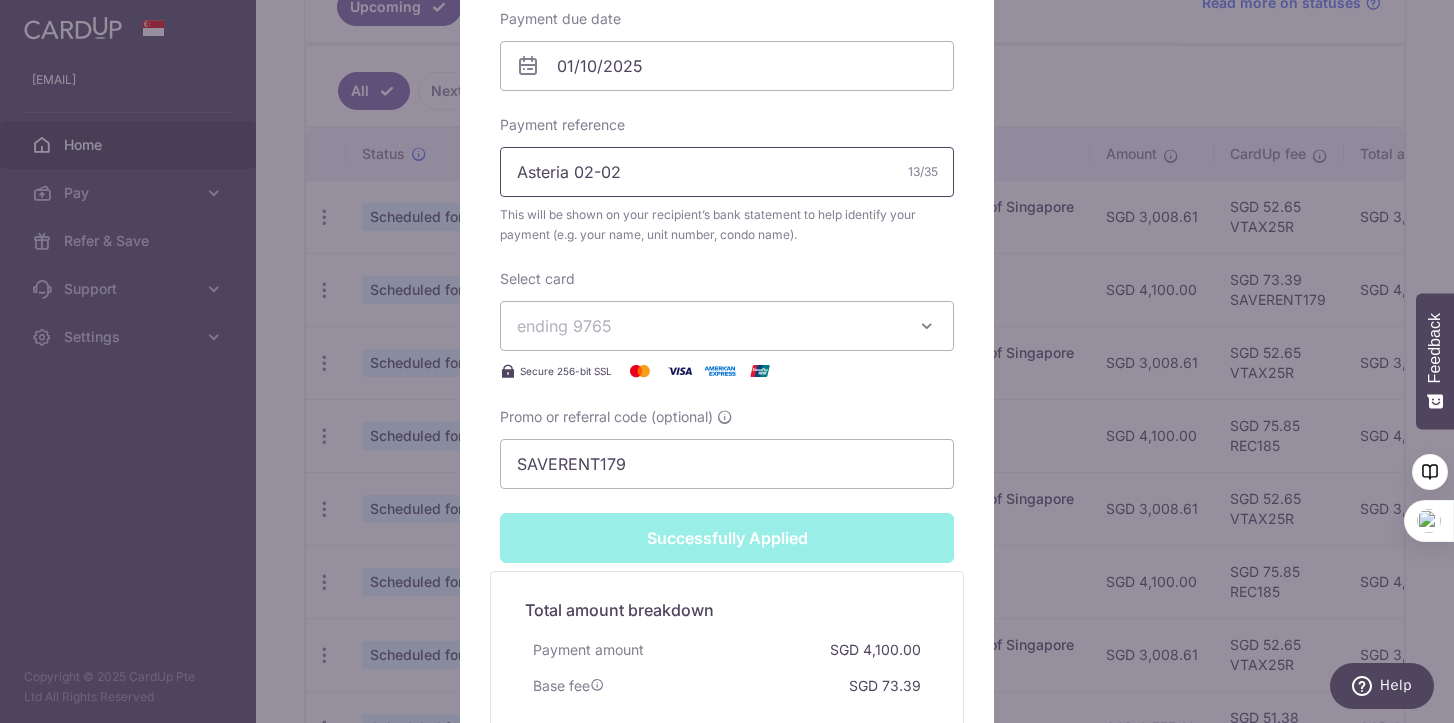 scroll, scrollTop: 467, scrollLeft: 0, axis: vertical 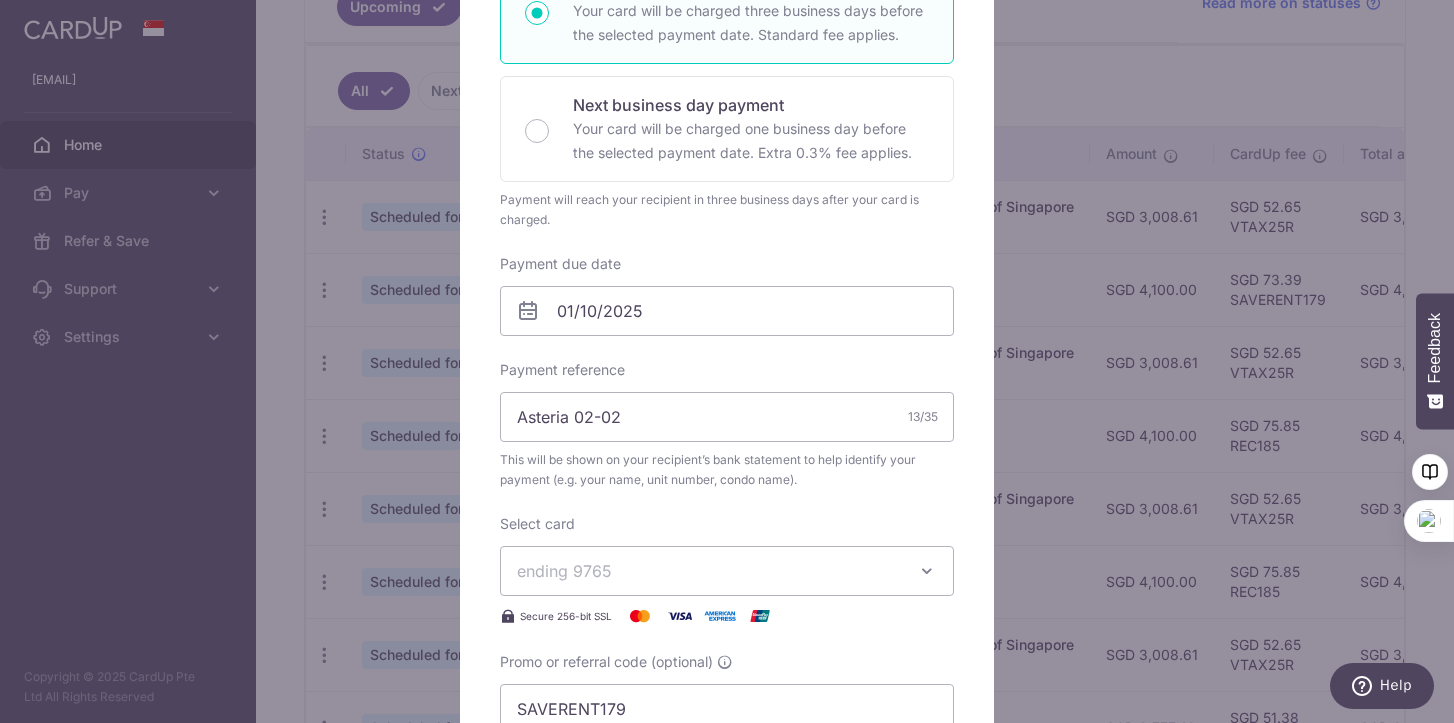 click on "Edit payment
By clicking apply,  you will make changes to all  3  payments to  Garden Estates (PTE) LIMITED  scheduled from
01/10/2025 to 01/12/2025 .
By clicking below, you confirm you are editing this payment to  Garden Estates (PTE) LIMITED  on
01/10/2025 .
Your payment is updated successfully
4,100.00" at bounding box center (727, 361) 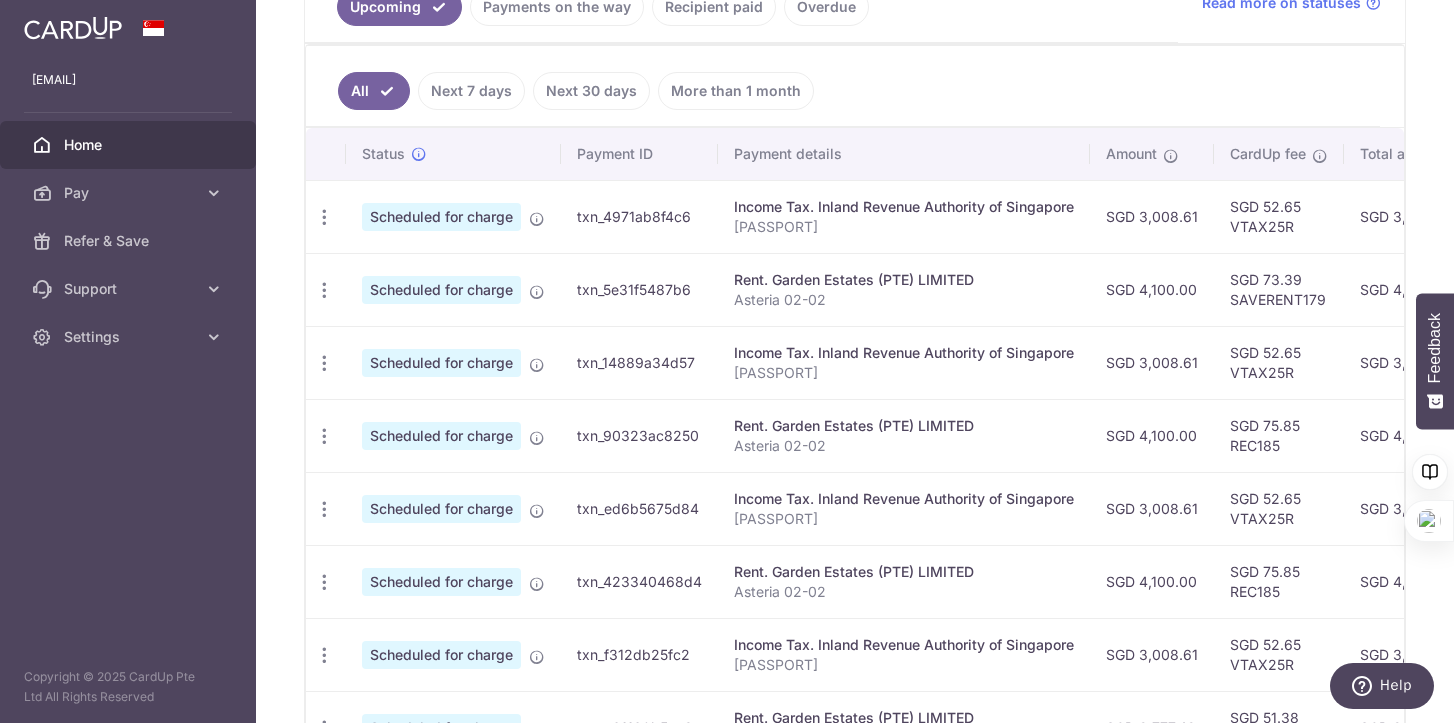 scroll, scrollTop: 545, scrollLeft: 0, axis: vertical 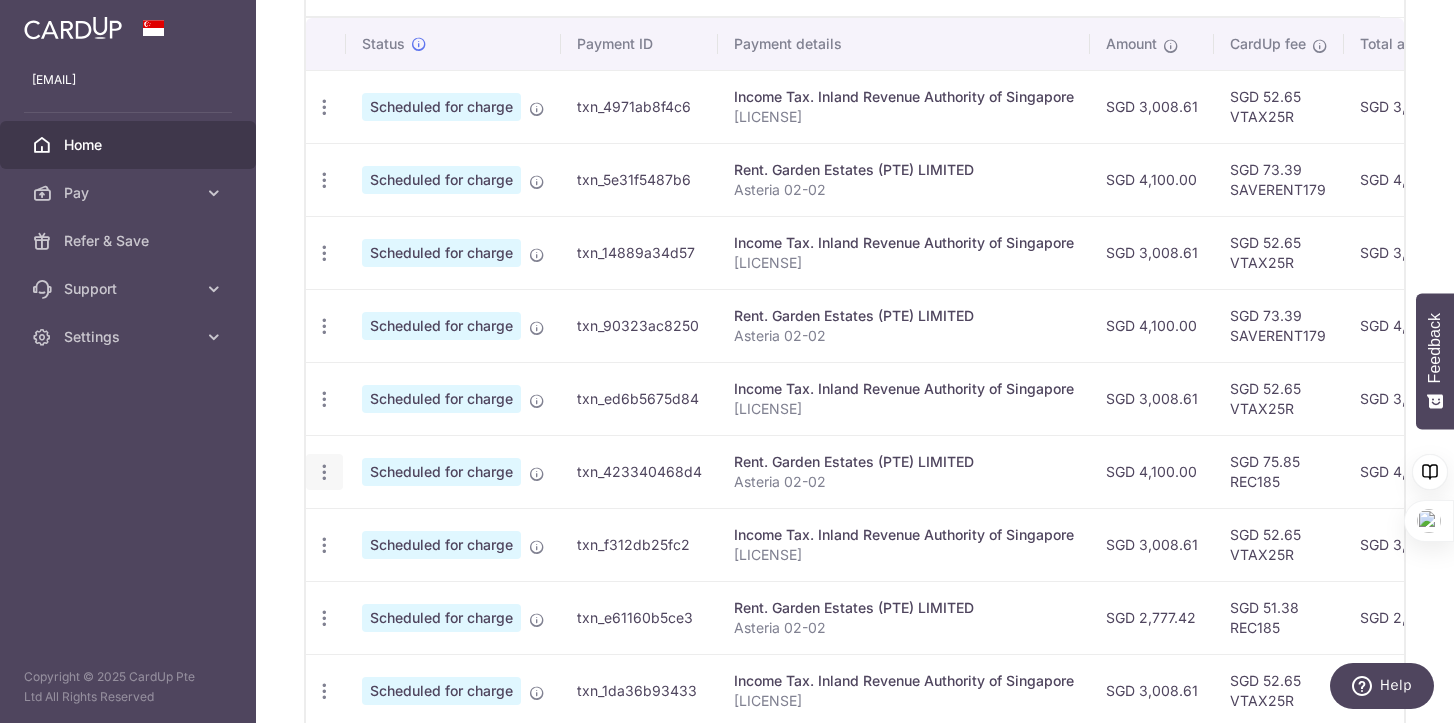 click at bounding box center (324, 107) 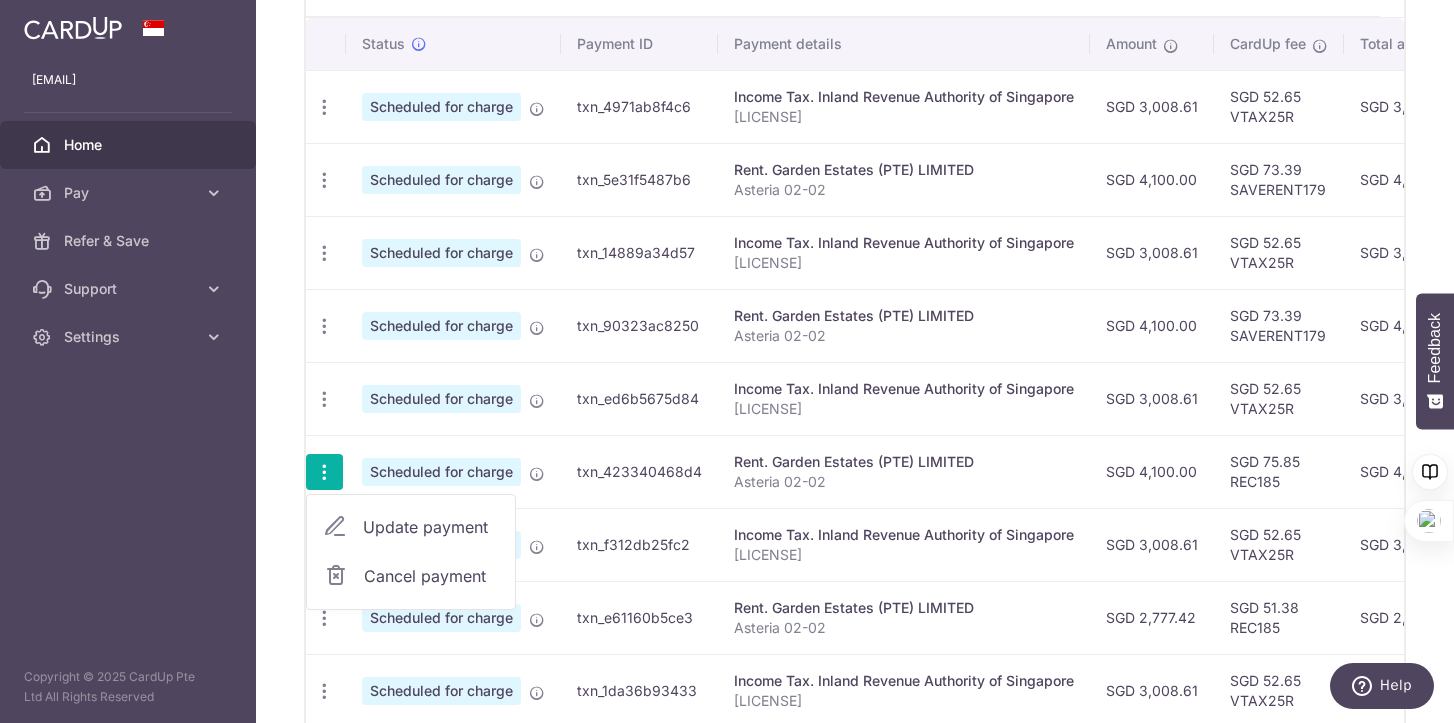 click on "Update payment" at bounding box center [431, 527] 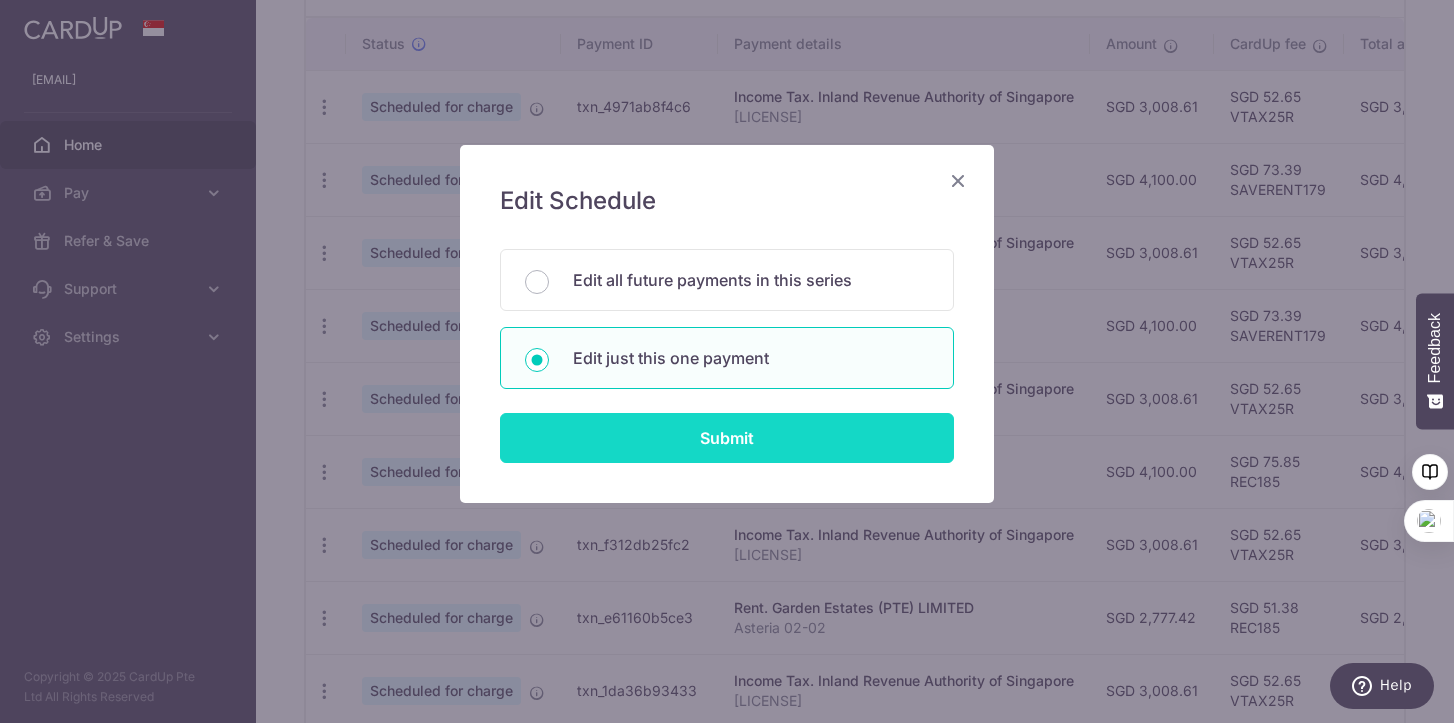 click on "Submit" at bounding box center (727, 438) 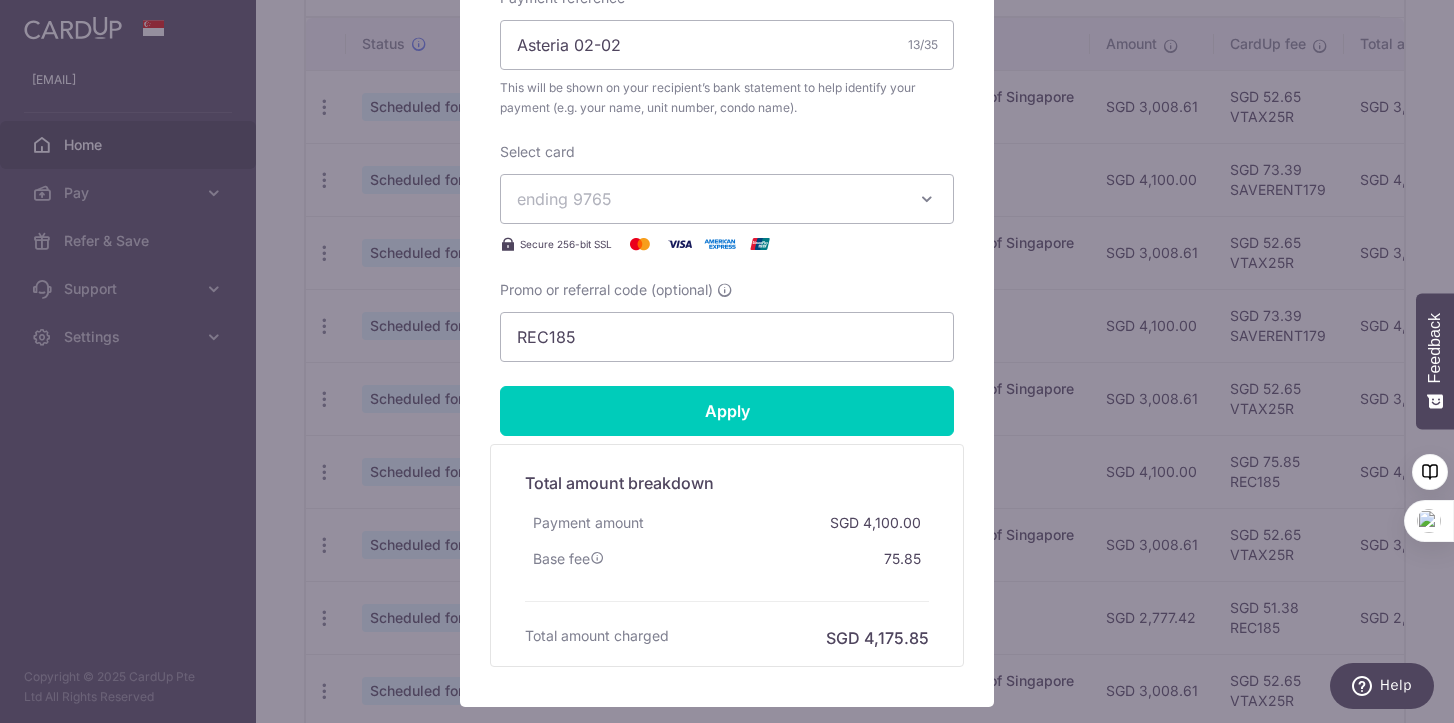scroll, scrollTop: 618, scrollLeft: 0, axis: vertical 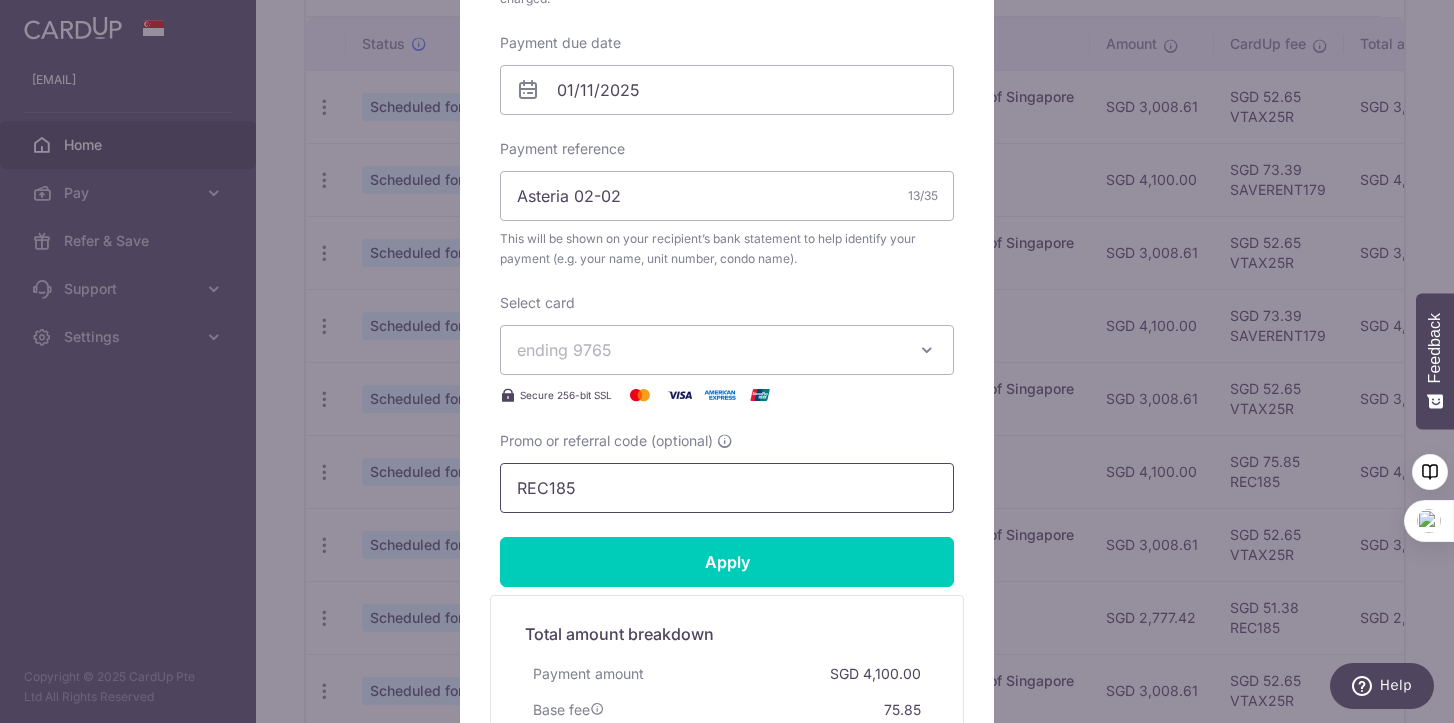 click on "REC185" at bounding box center [727, 488] 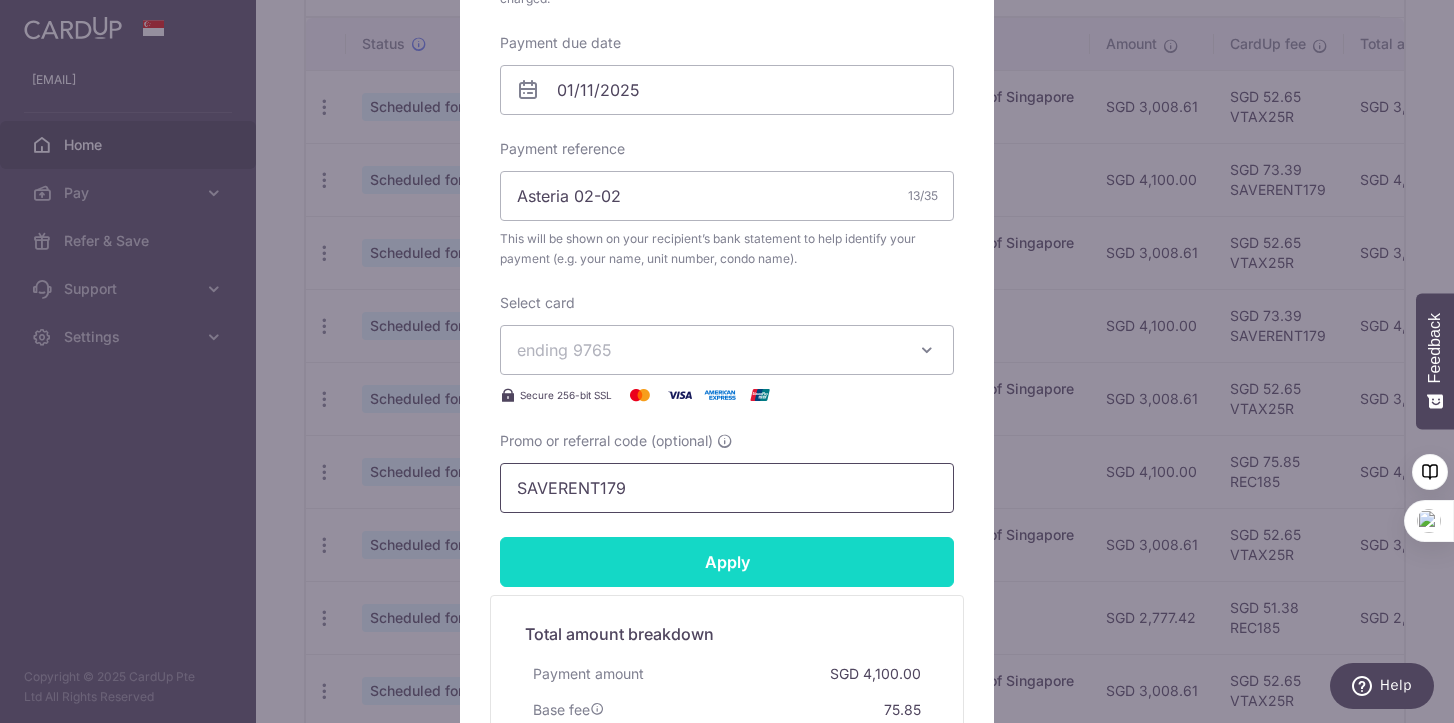 type on "SAVERENT179" 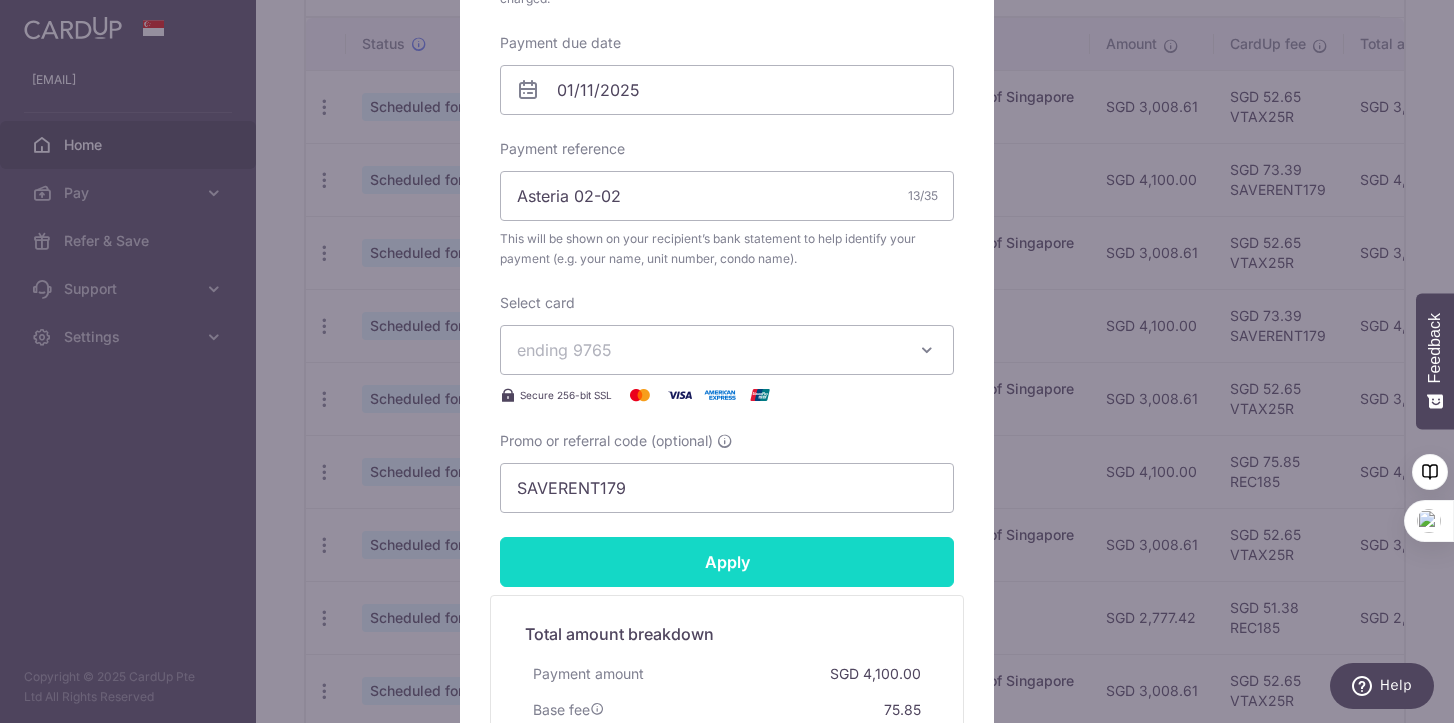 click on "Apply" at bounding box center (727, 562) 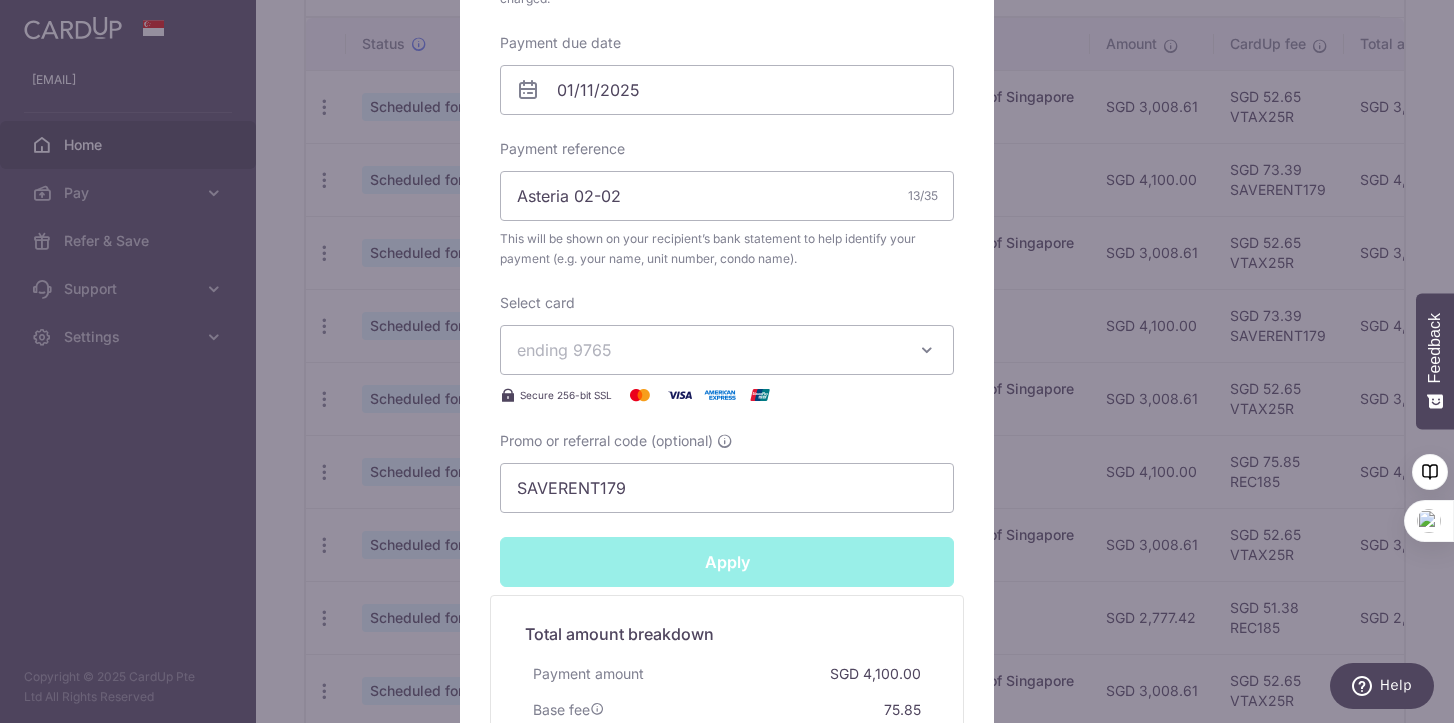 type on "Successfully Applied" 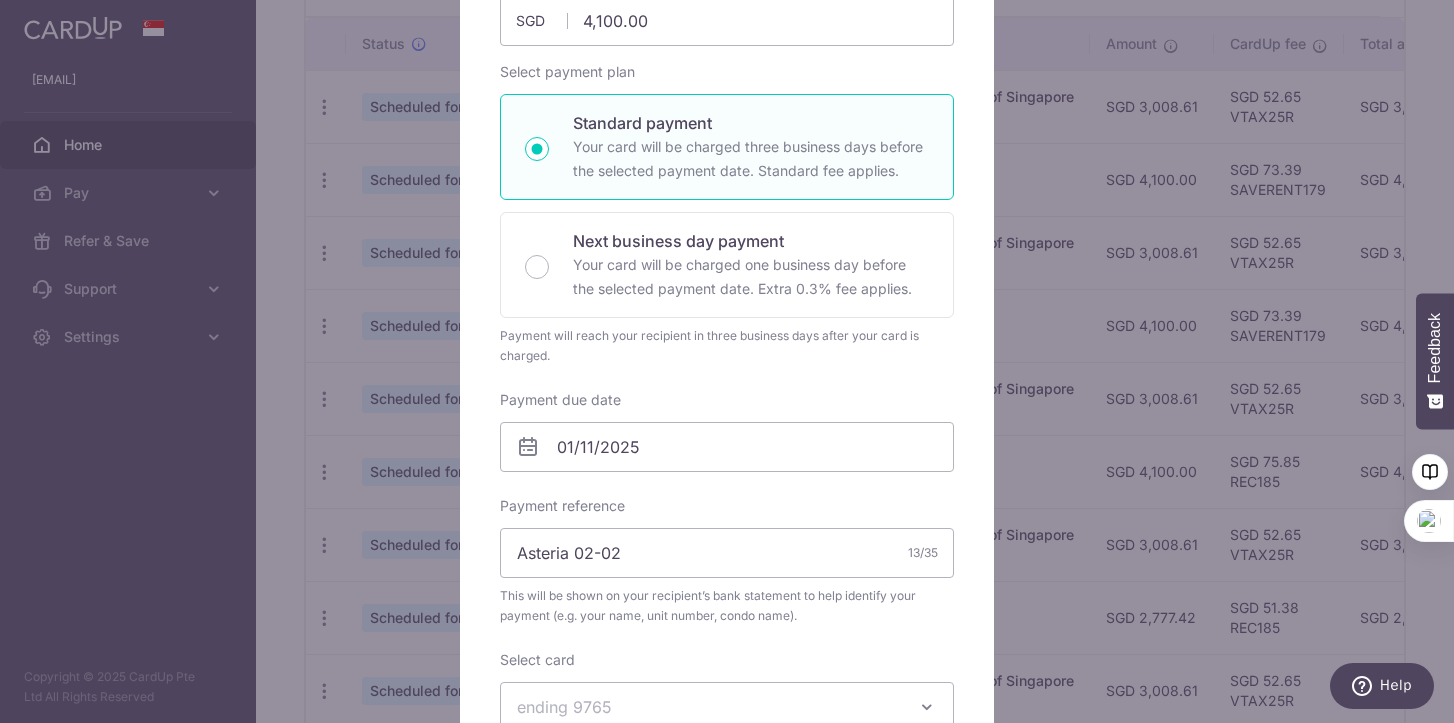 scroll, scrollTop: 198, scrollLeft: 0, axis: vertical 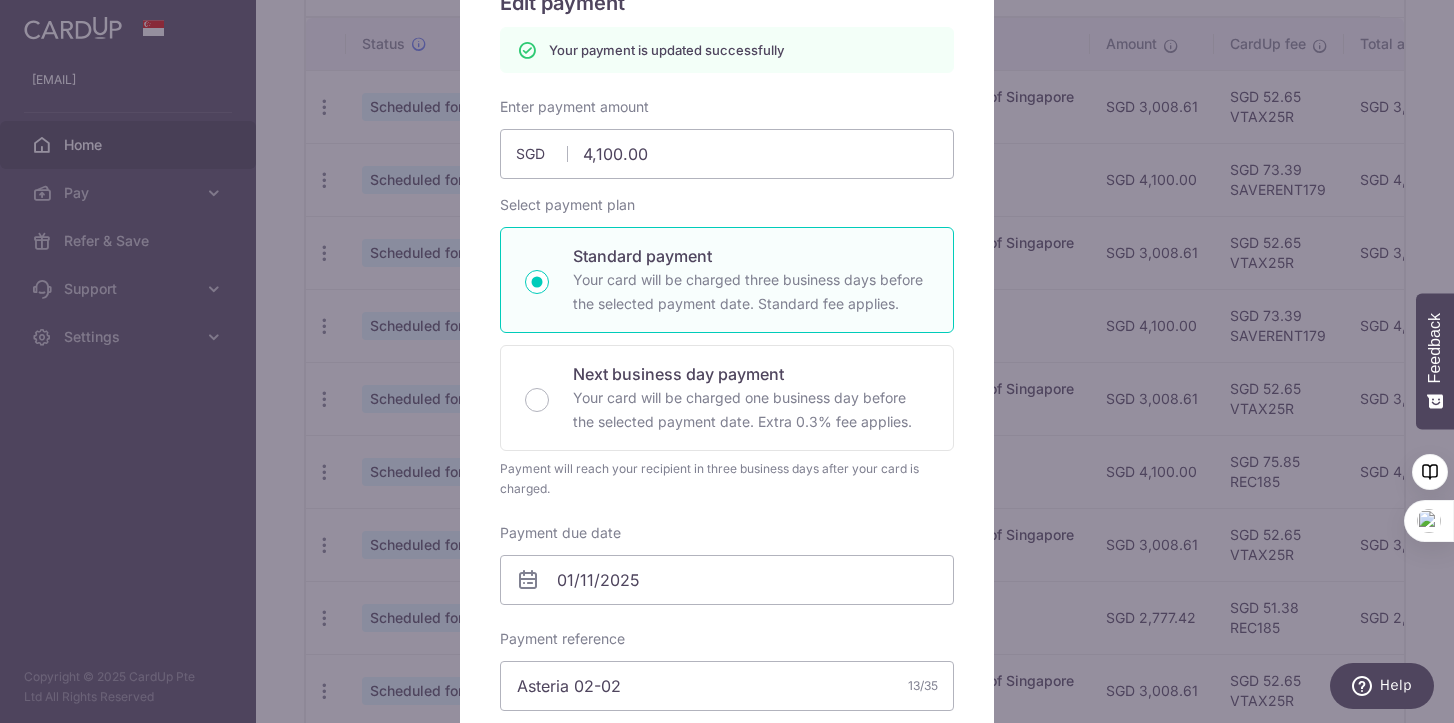 click on "Edit payment
By clicking apply,  you will make changes to all   payments to  Garden Estates (PTE) LIMITED  scheduled from
.
By clicking below, you confirm you are editing this payment to  Garden Estates (PTE) LIMITED  on
01/11/2025 .
Your payment is updated successfully
4,100.00" at bounding box center (727, 361) 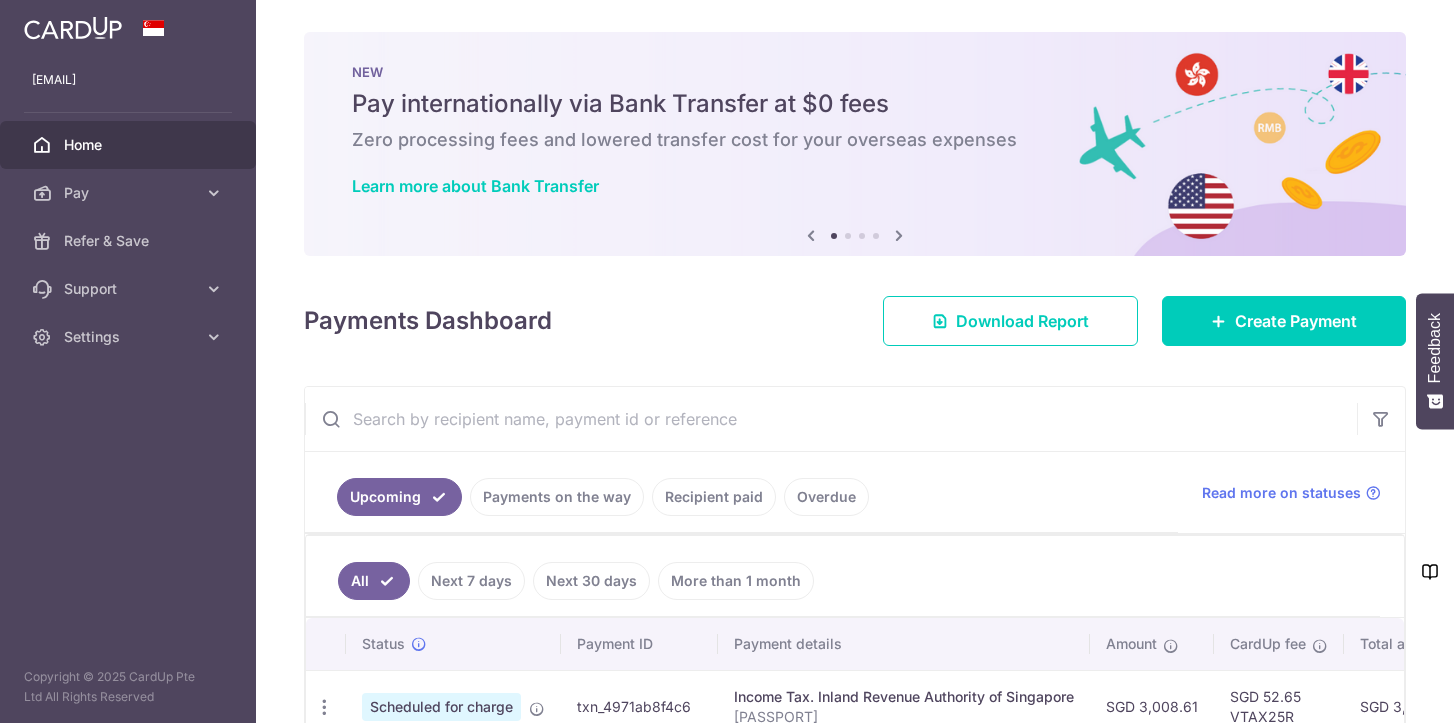 scroll, scrollTop: 0, scrollLeft: 0, axis: both 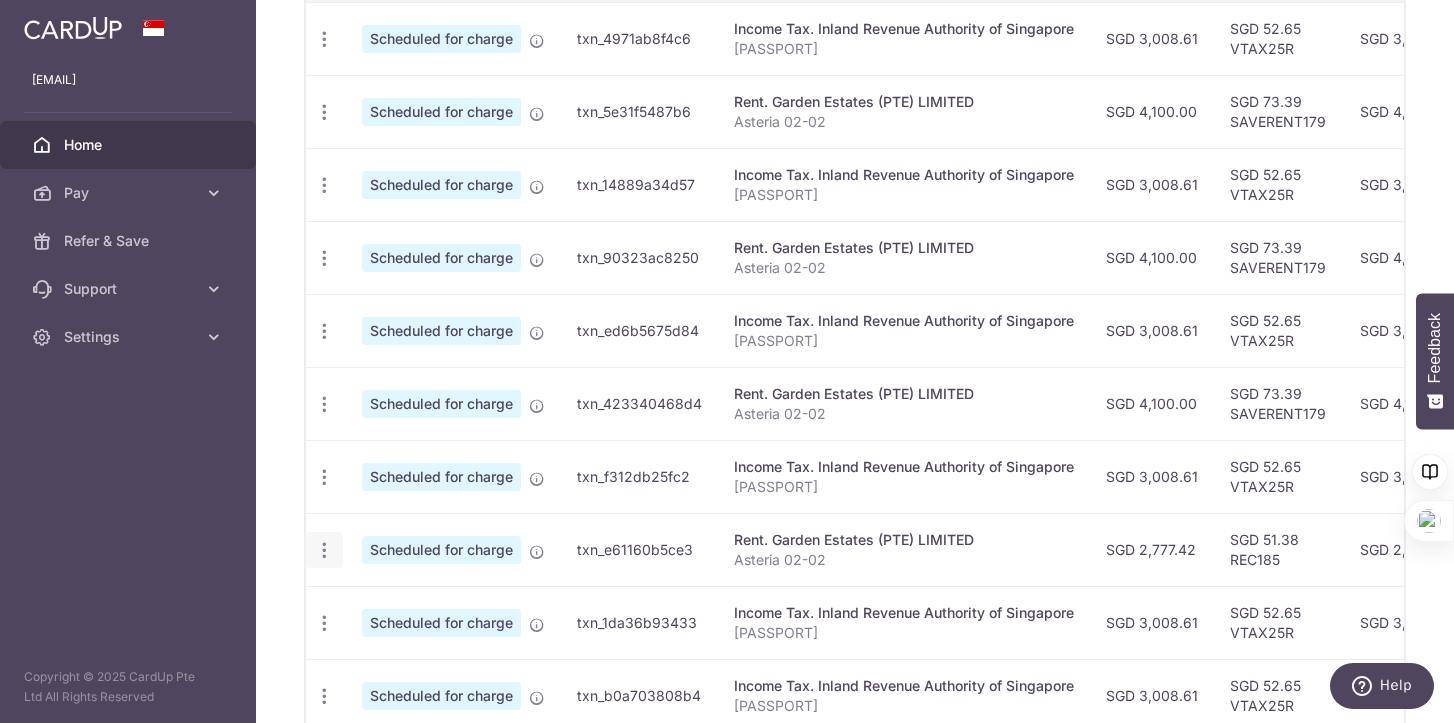 click at bounding box center [324, 39] 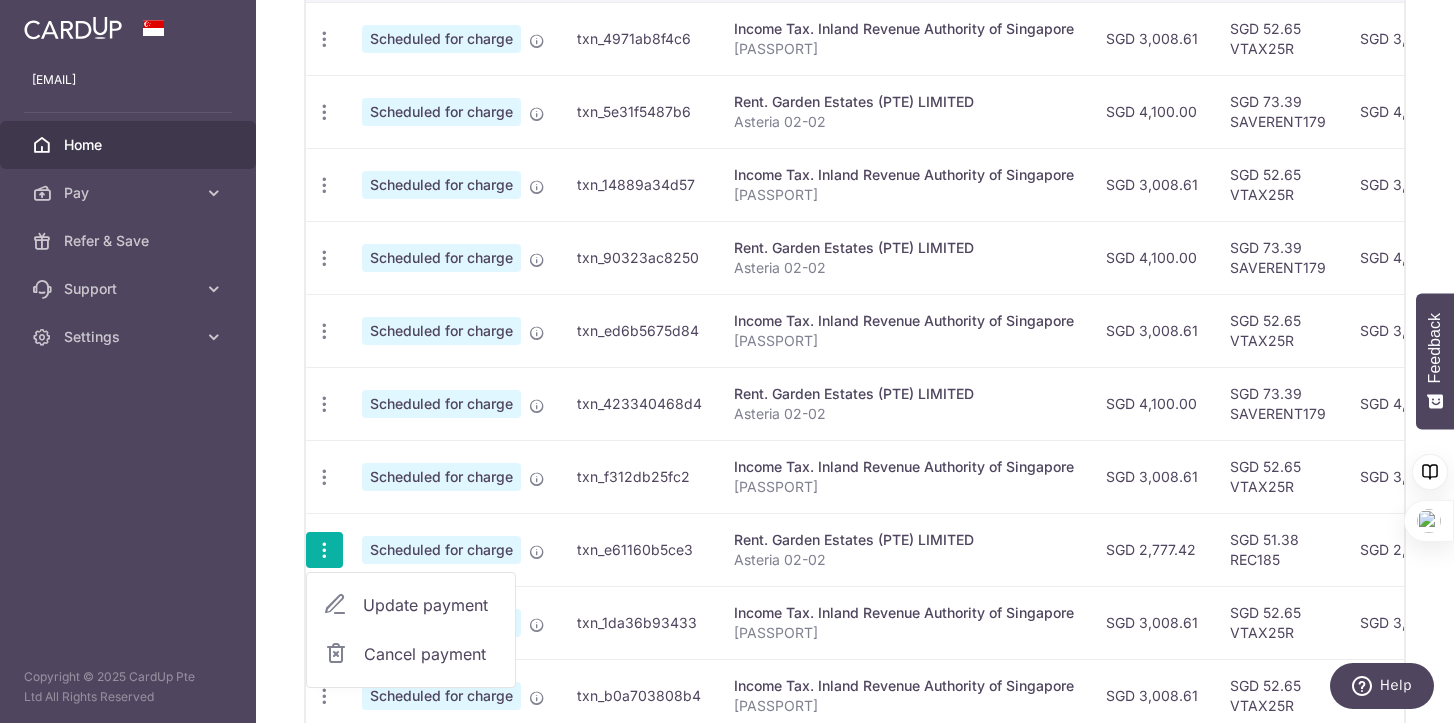 click on "Update payment" at bounding box center [411, 605] 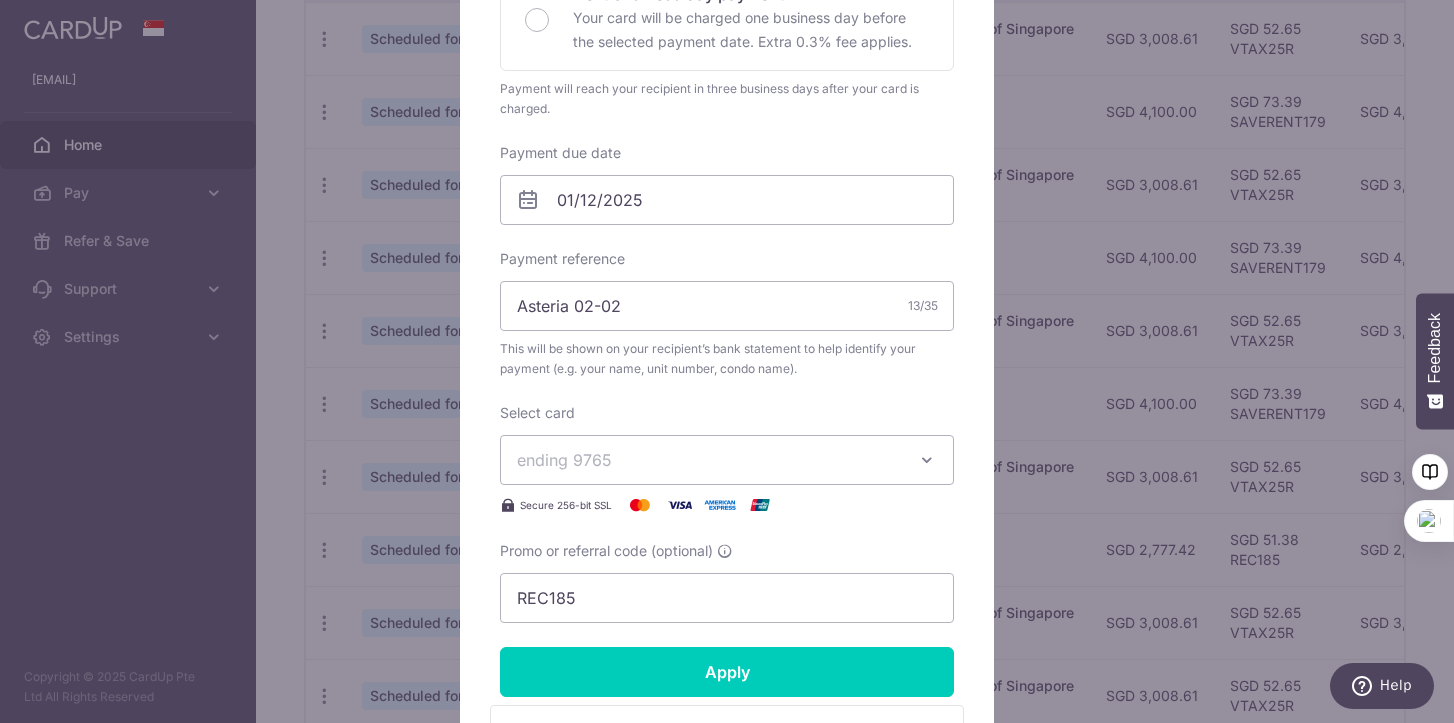 scroll, scrollTop: 551, scrollLeft: 0, axis: vertical 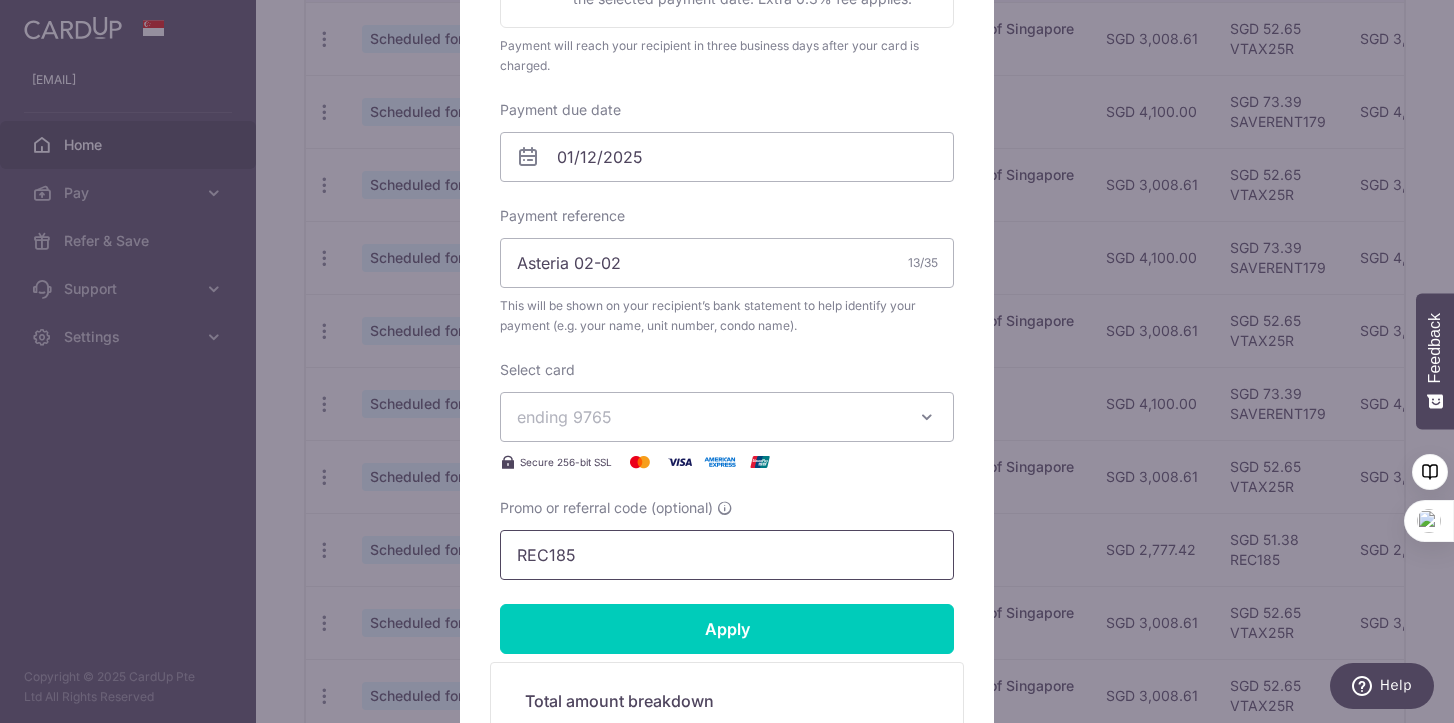 click on "REC185" at bounding box center [727, 555] 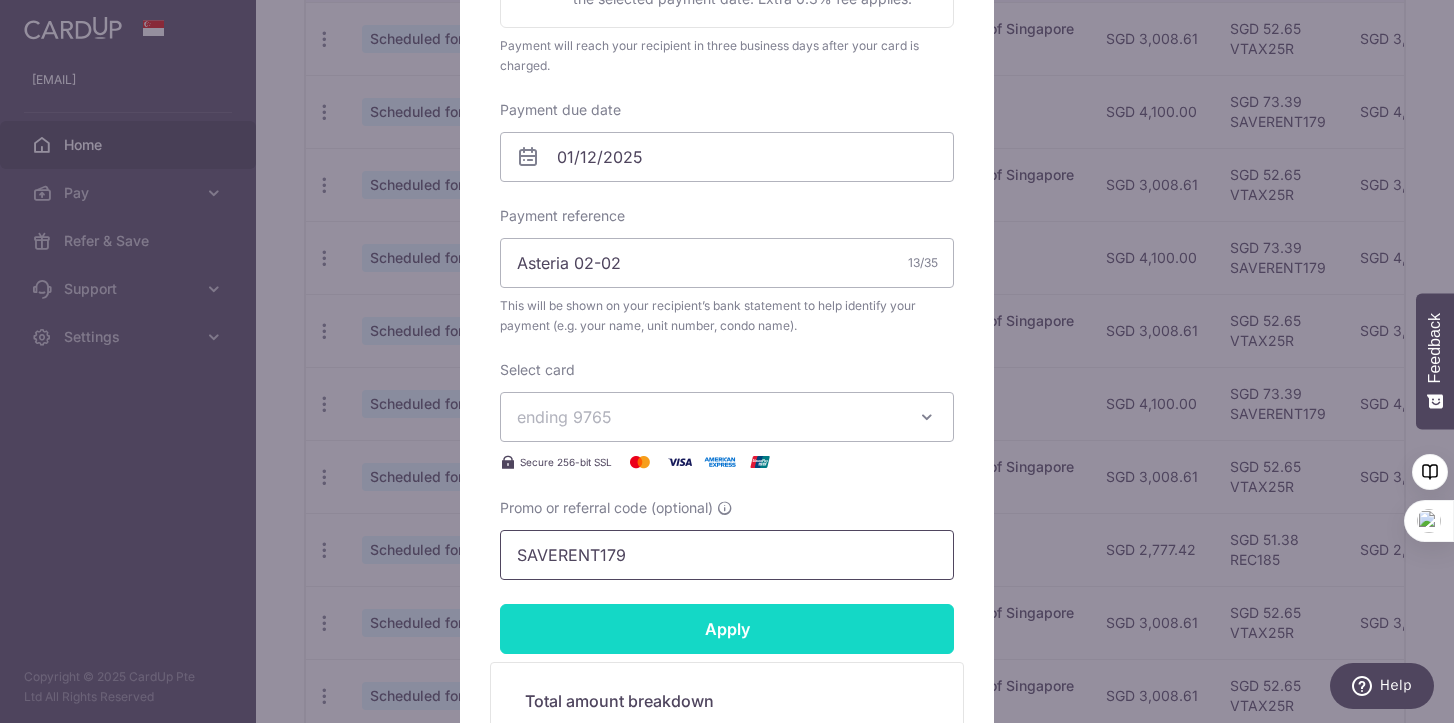 type on "SAVERENT179" 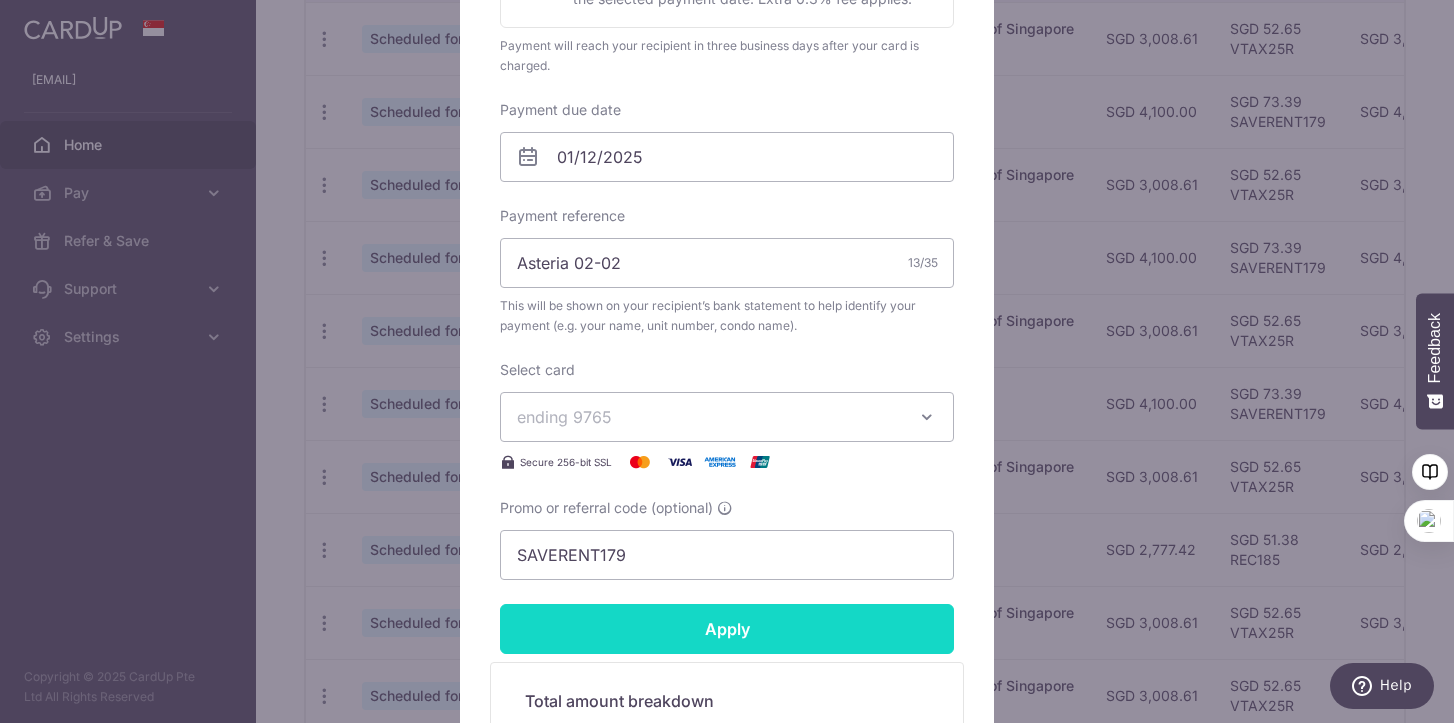 click on "Apply" at bounding box center (727, 629) 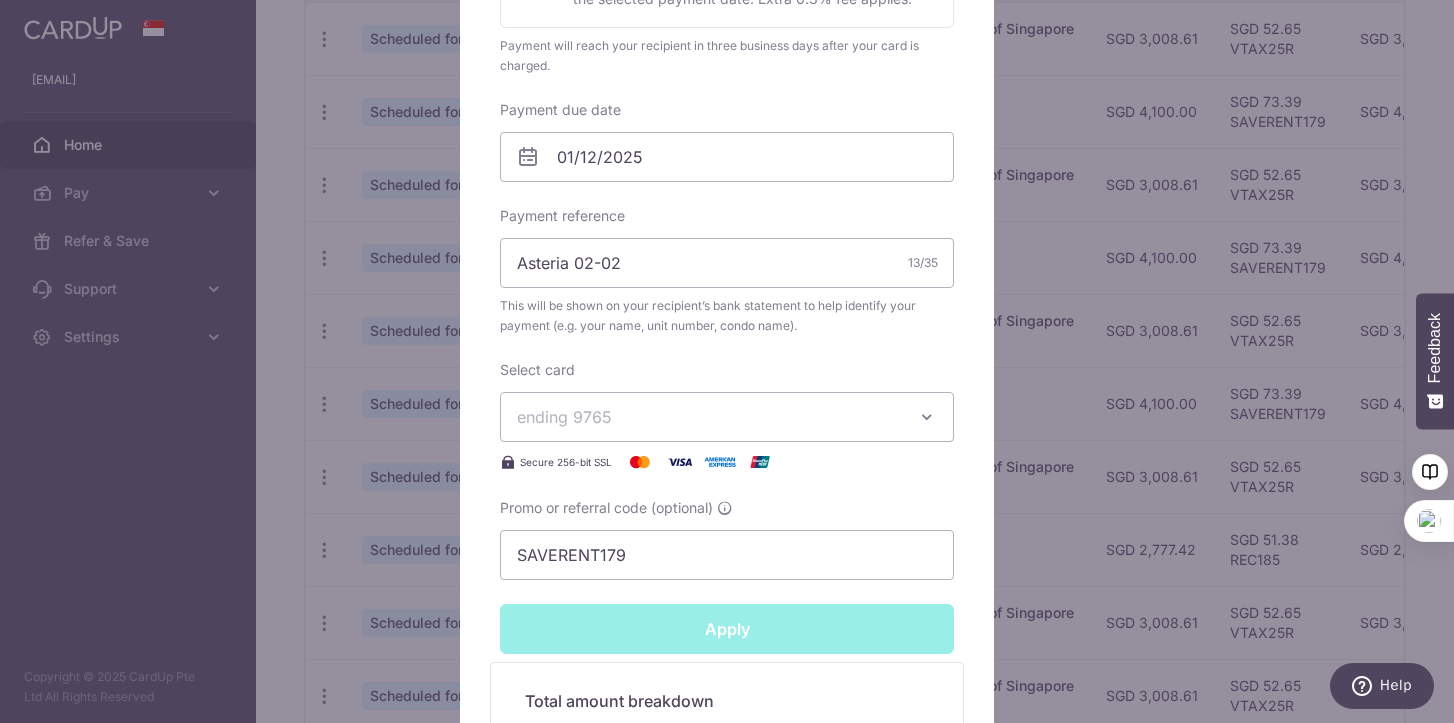 type on "Successfully Applied" 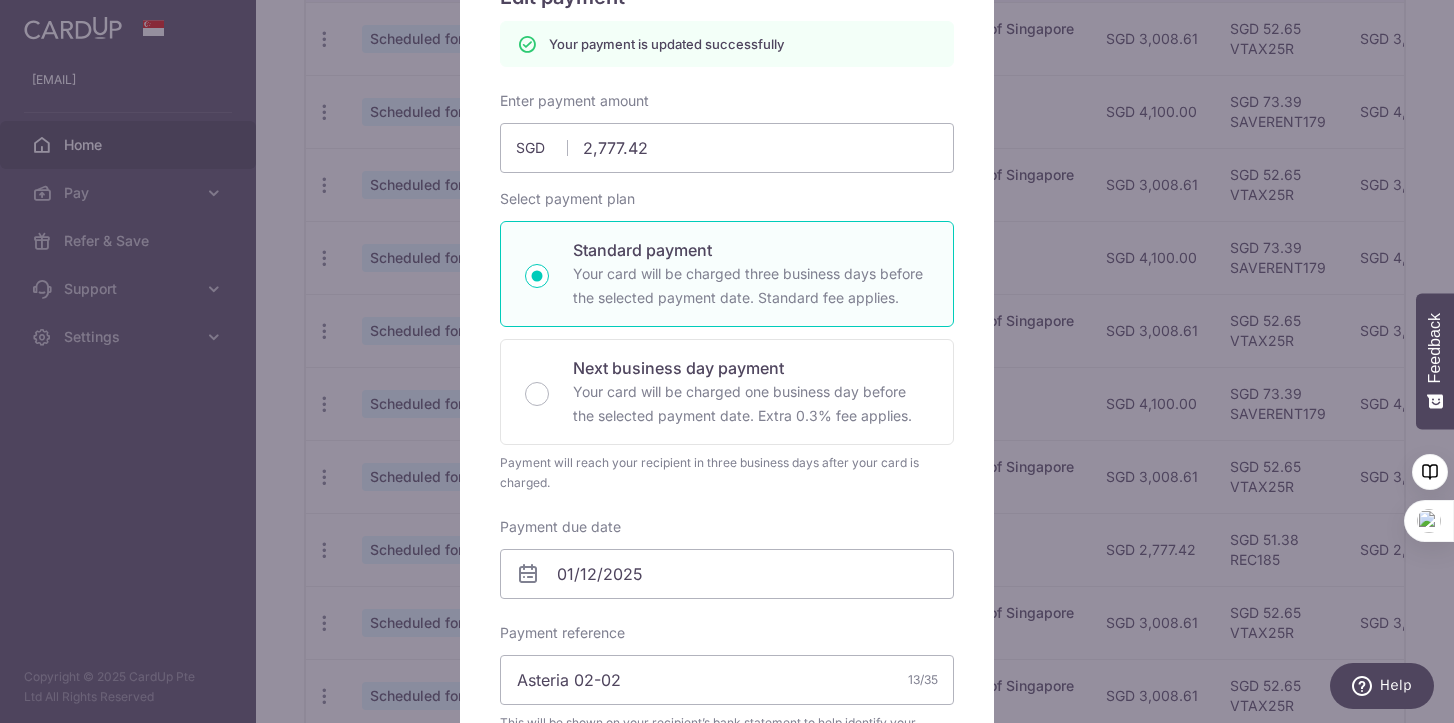 scroll, scrollTop: 51, scrollLeft: 0, axis: vertical 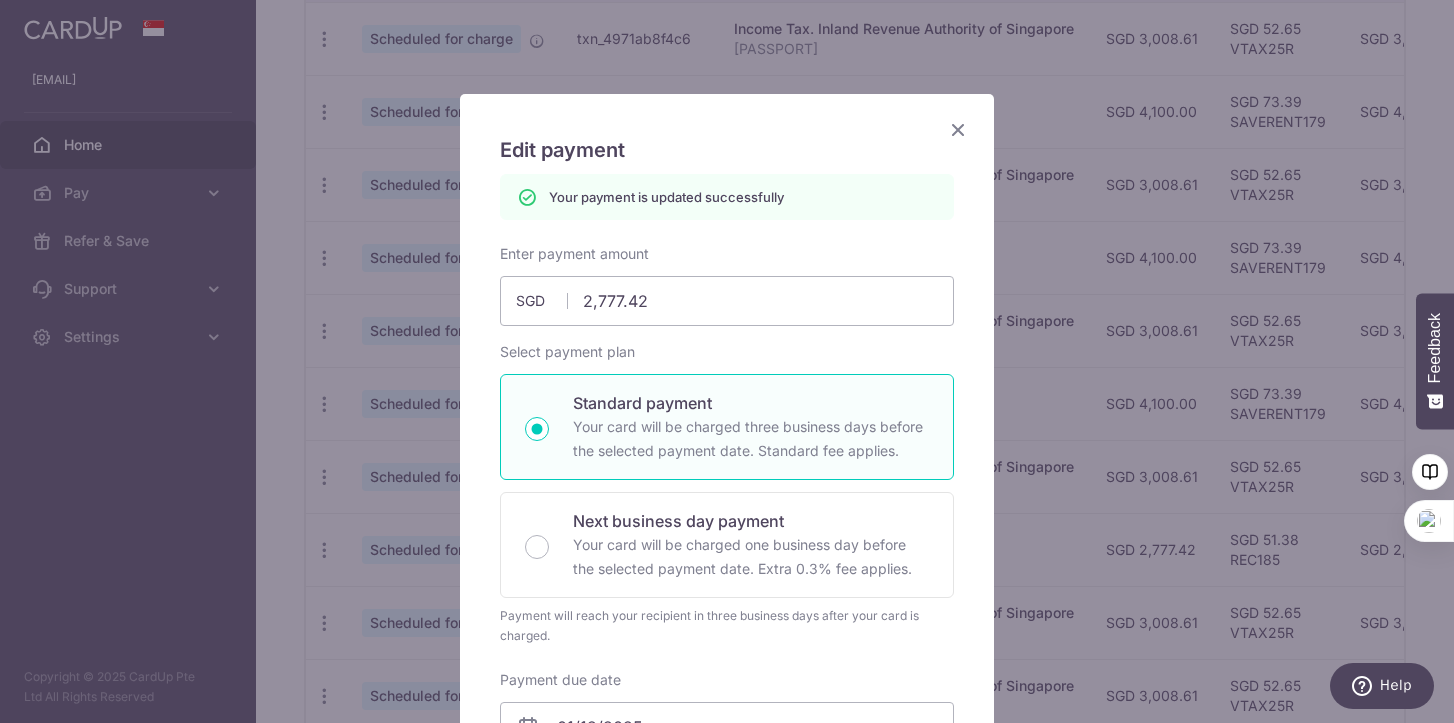 click at bounding box center [958, 129] 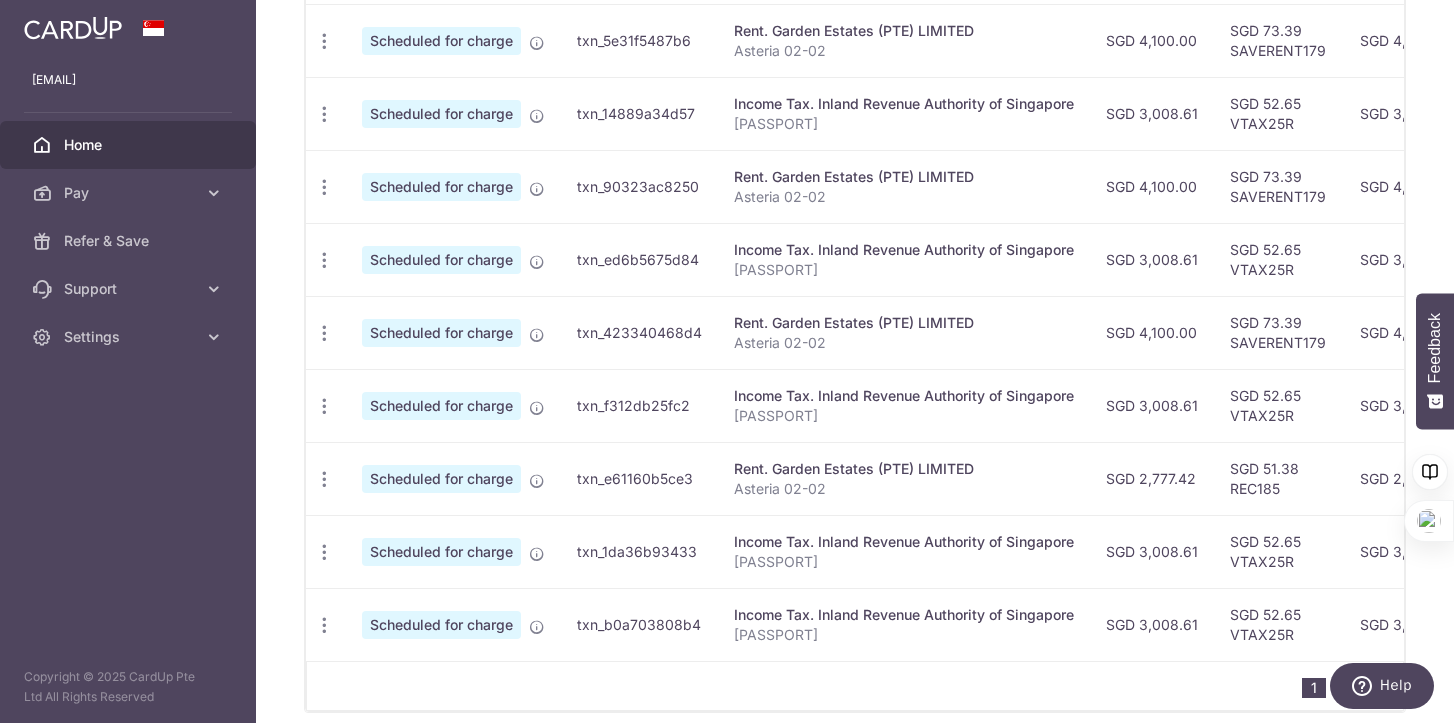 scroll, scrollTop: 769, scrollLeft: 0, axis: vertical 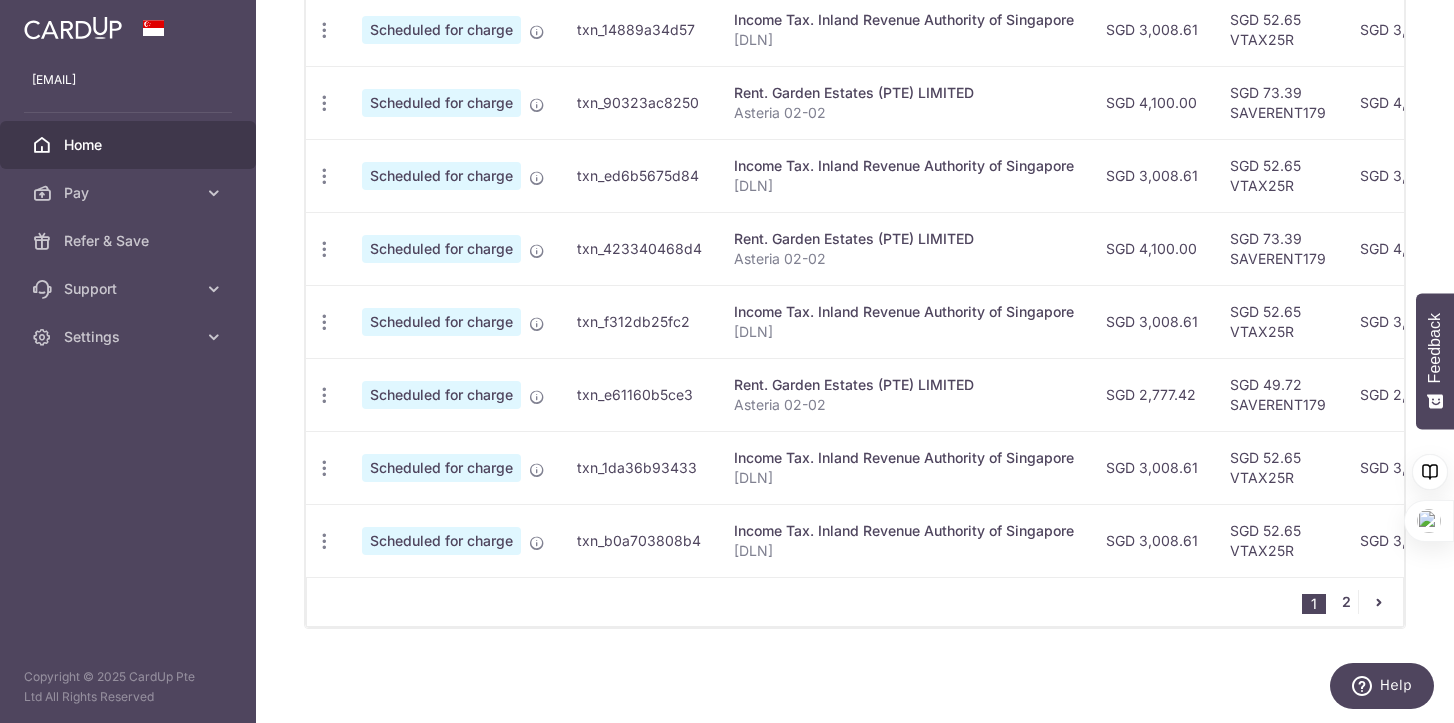 click on "2" at bounding box center [1346, 602] 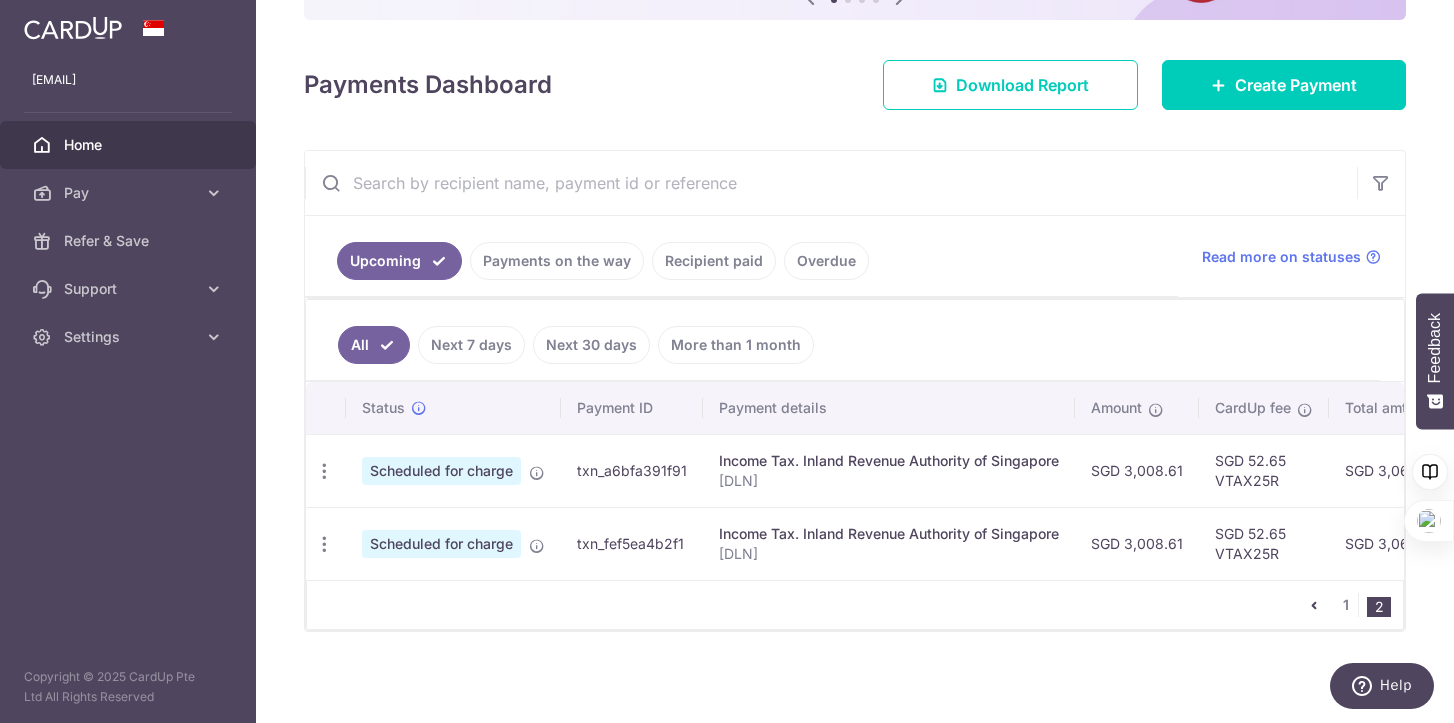 scroll, scrollTop: 239, scrollLeft: 0, axis: vertical 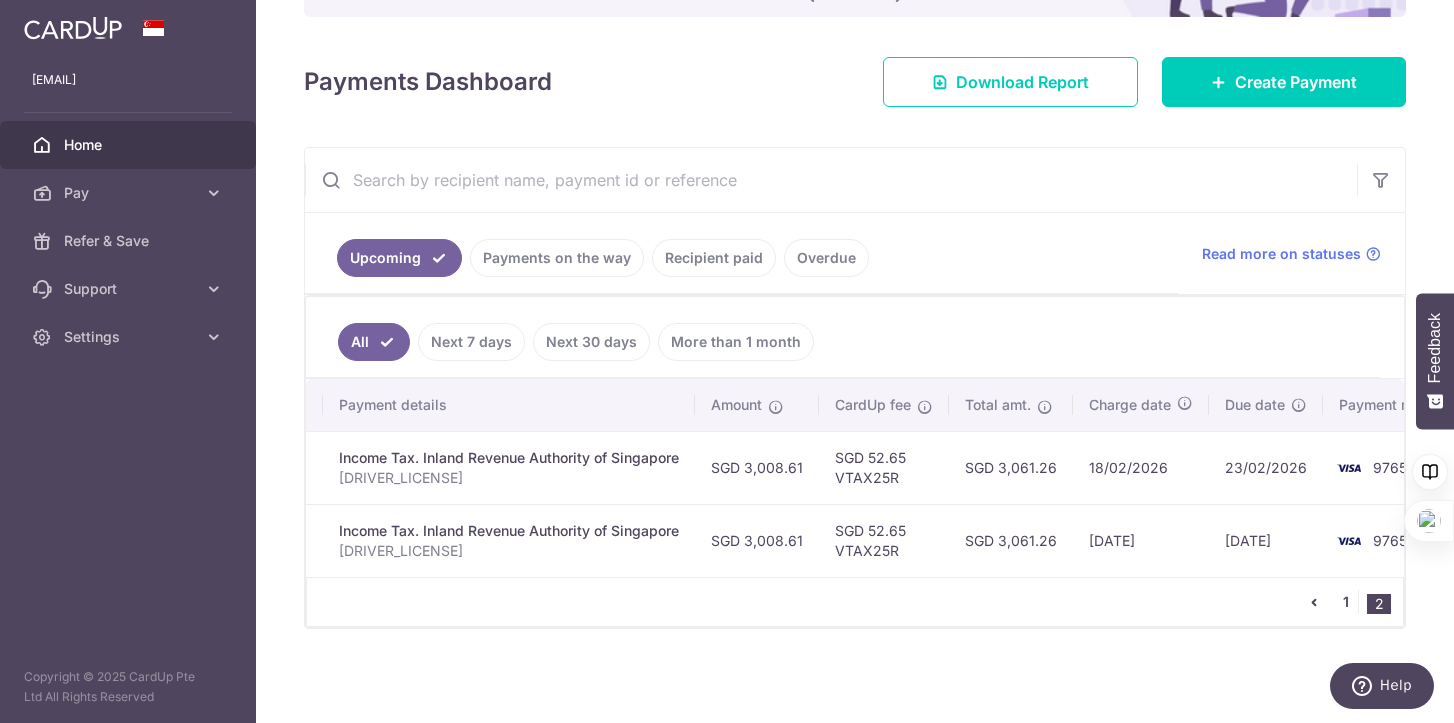 click on "1" 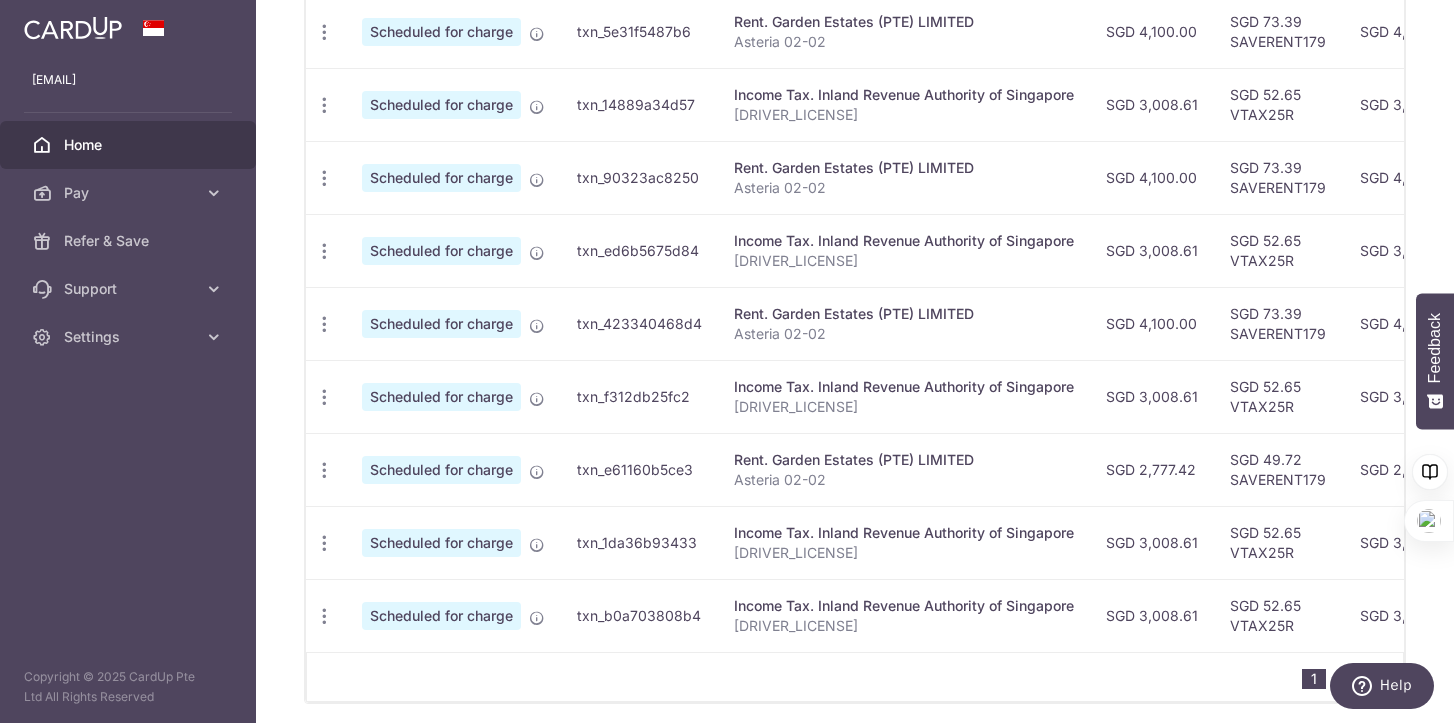 scroll, scrollTop: 823, scrollLeft: 0, axis: vertical 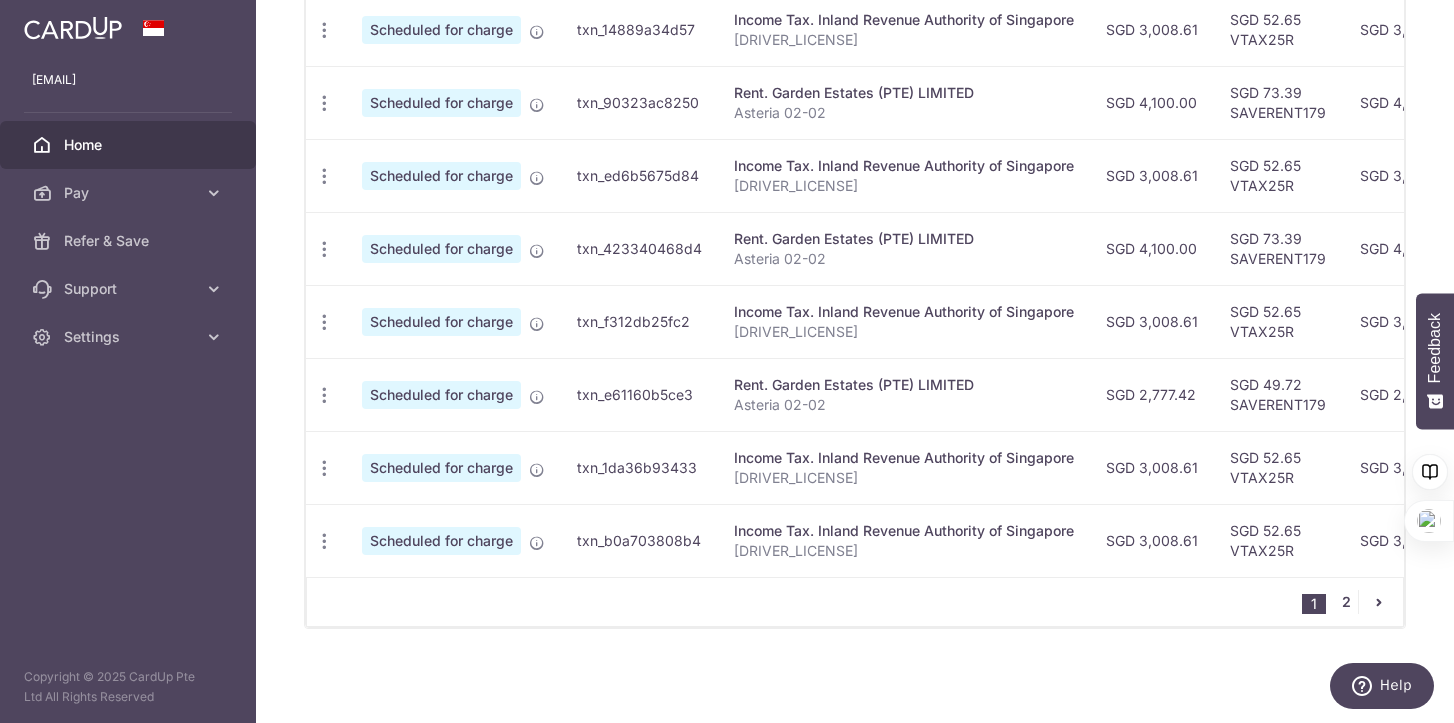click on "2" 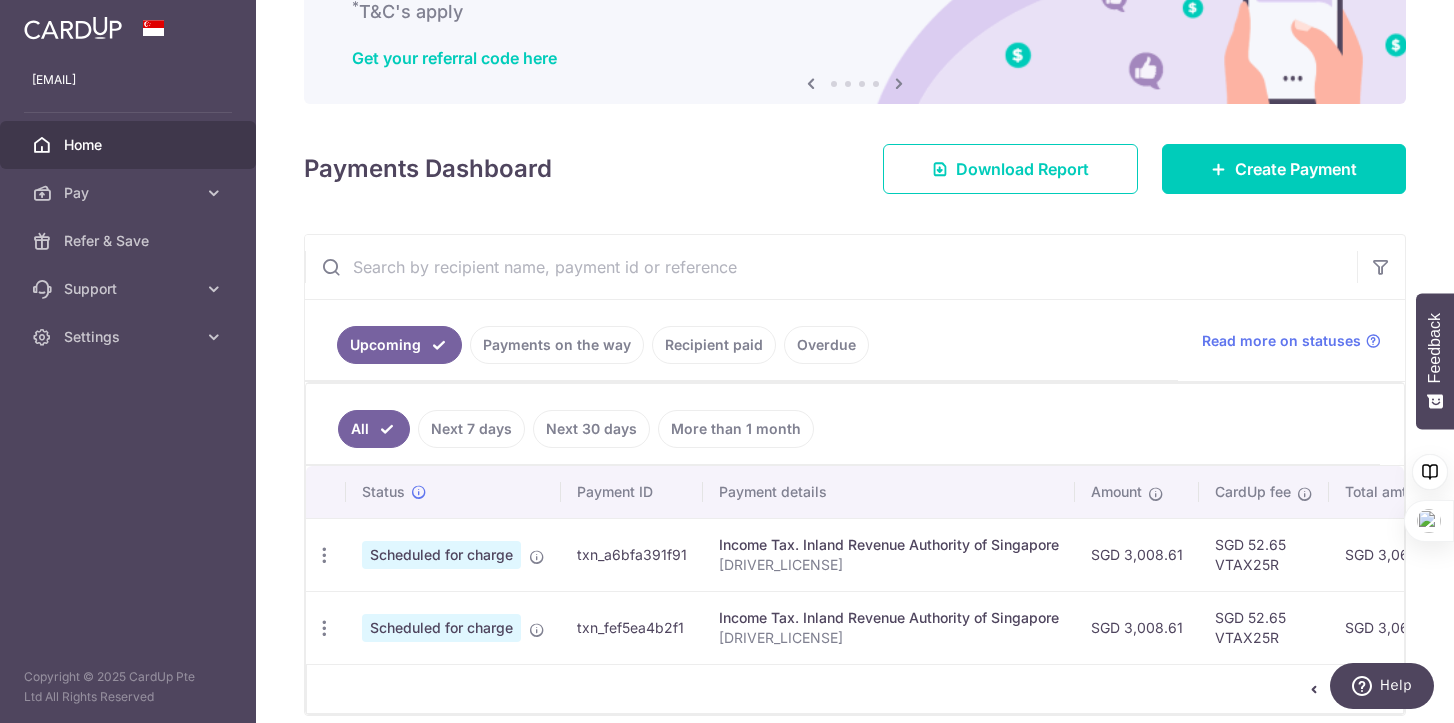scroll, scrollTop: 239, scrollLeft: 0, axis: vertical 